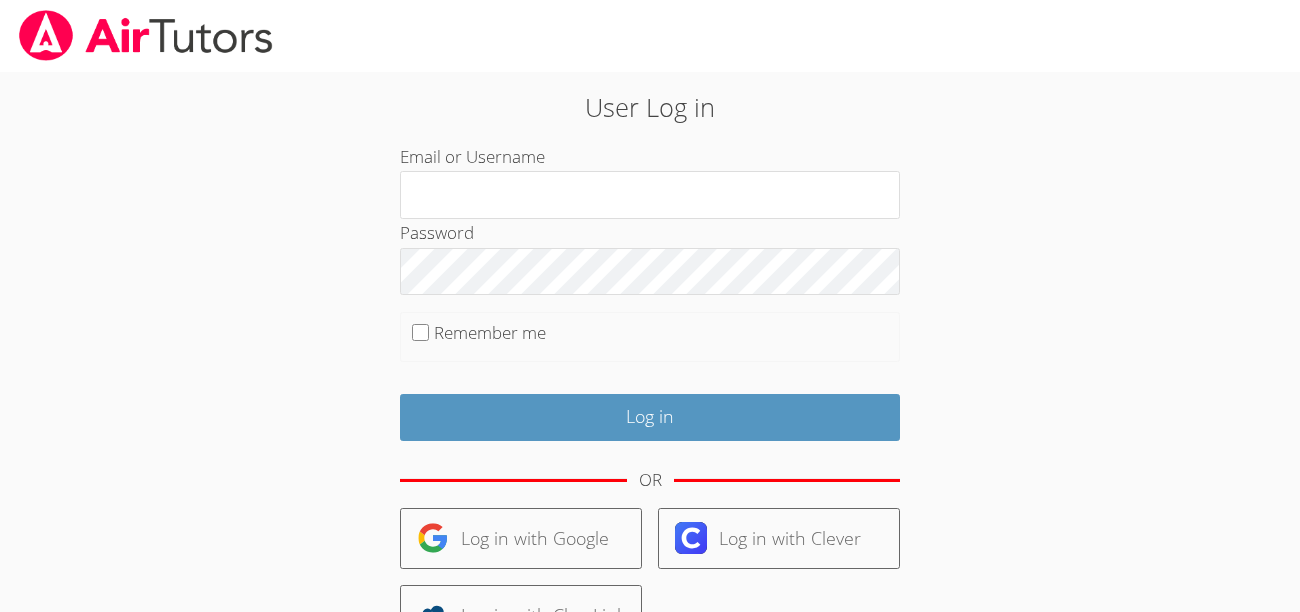 scroll, scrollTop: 0, scrollLeft: 0, axis: both 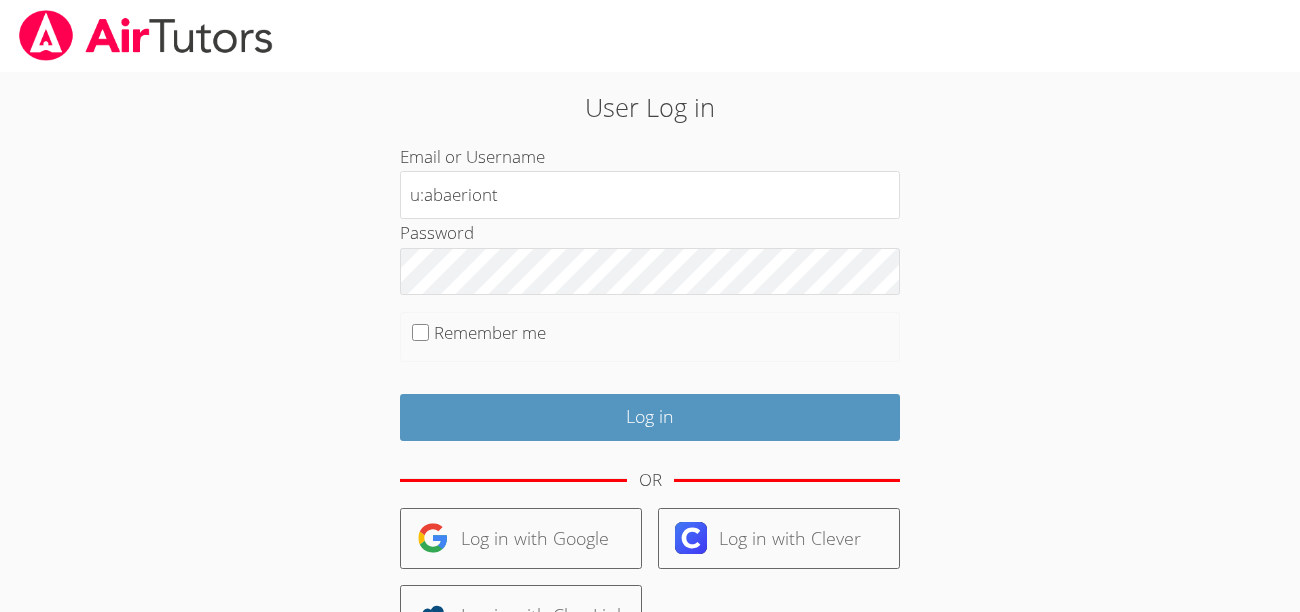 type on "u:abaeriont" 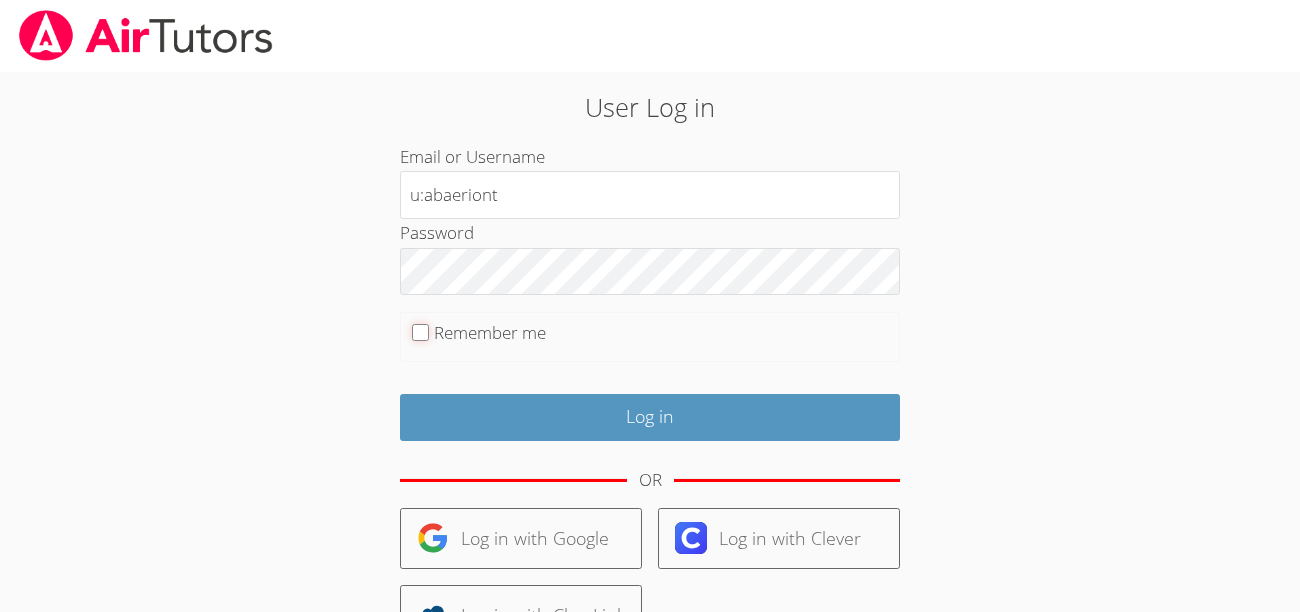 click on "Remember me" at bounding box center [420, 332] 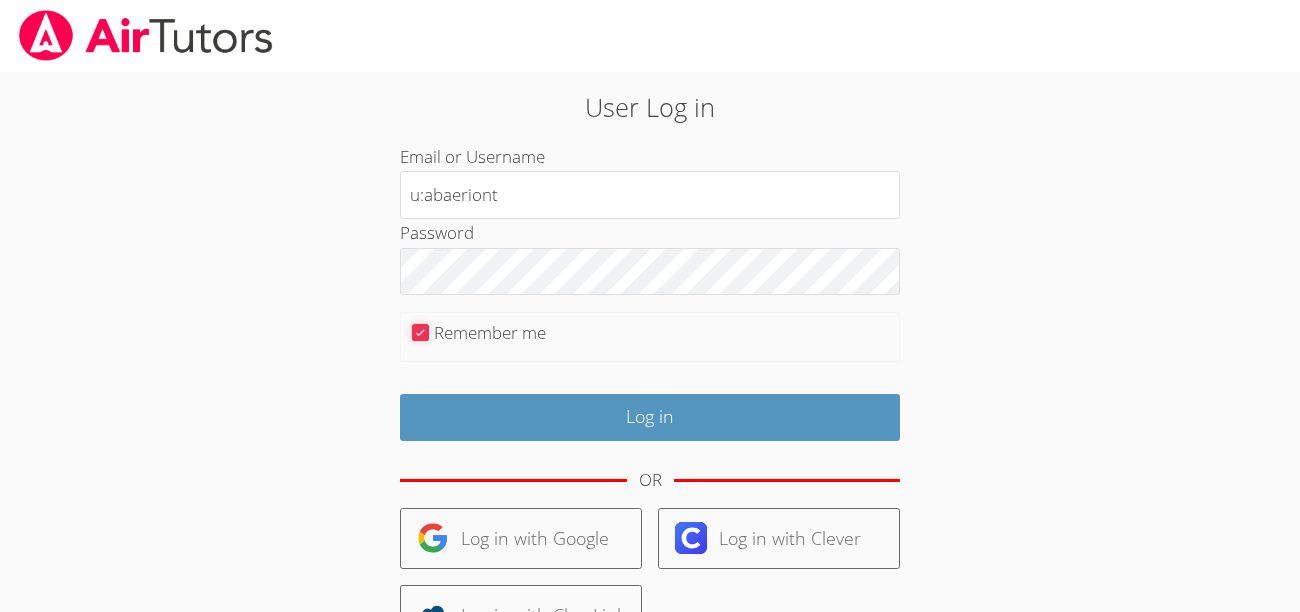 click on "Remember me" at bounding box center (420, 332) 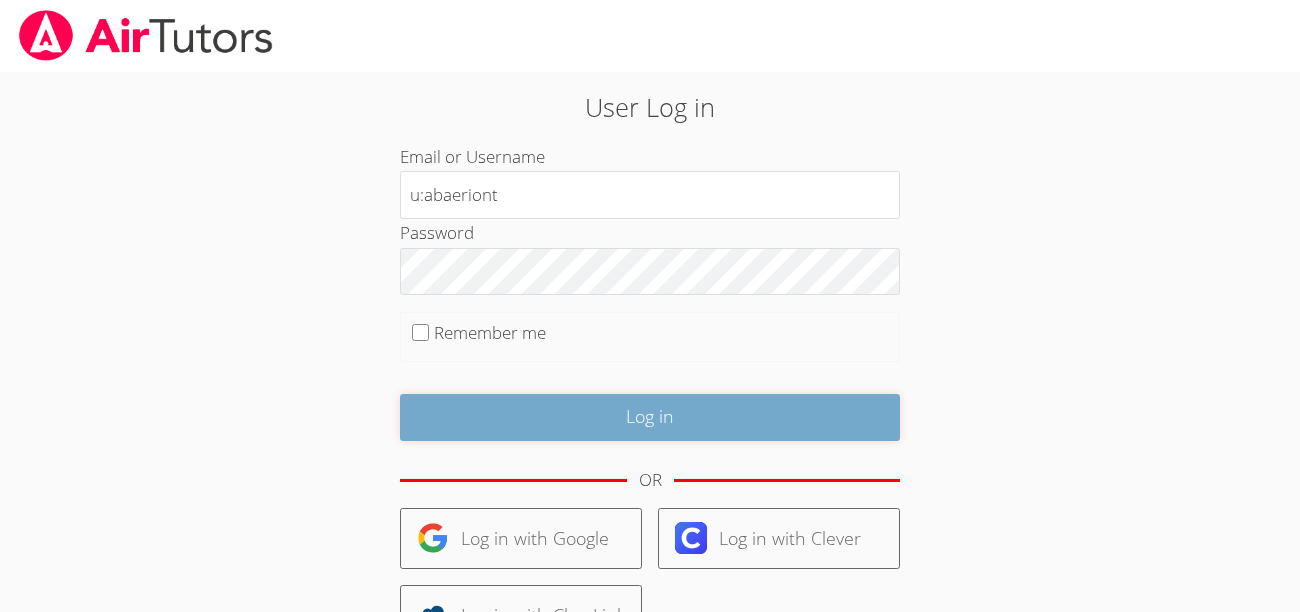click on "Log in" at bounding box center (650, 417) 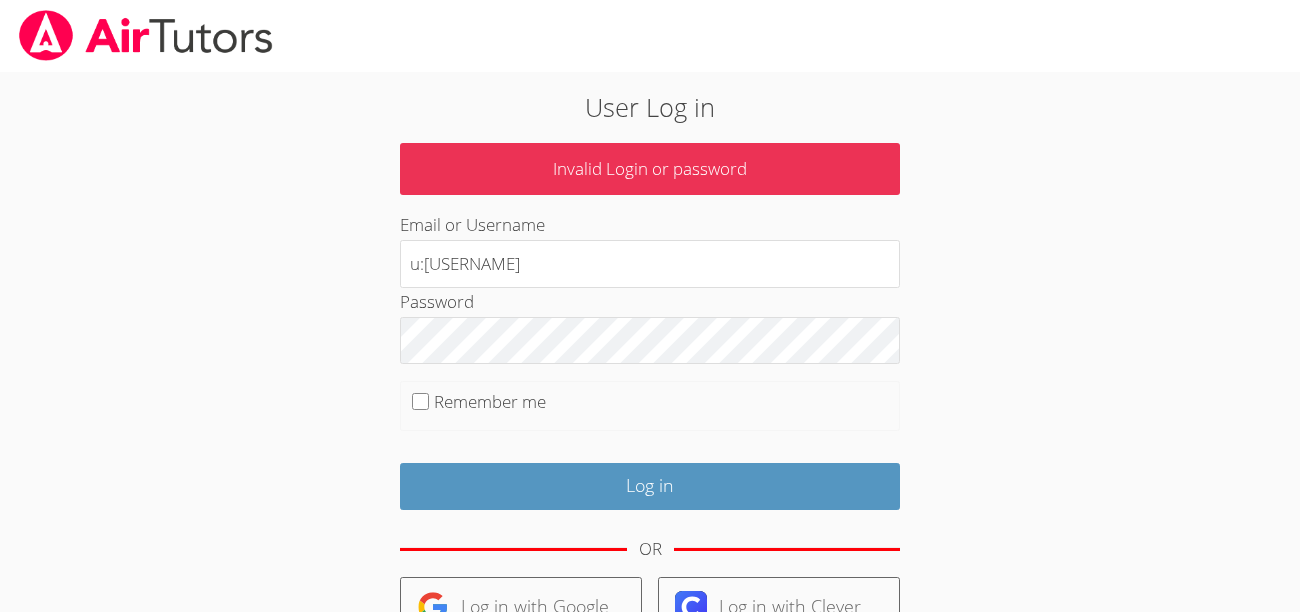scroll, scrollTop: 0, scrollLeft: 0, axis: both 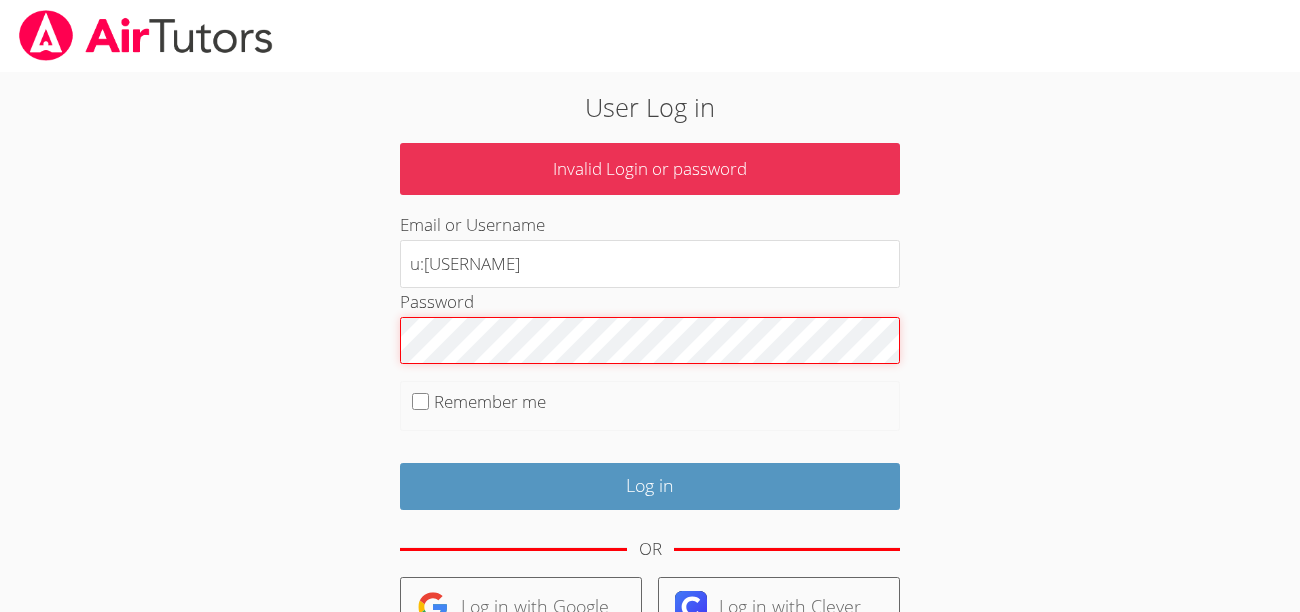 click on "Log in" at bounding box center (650, 486) 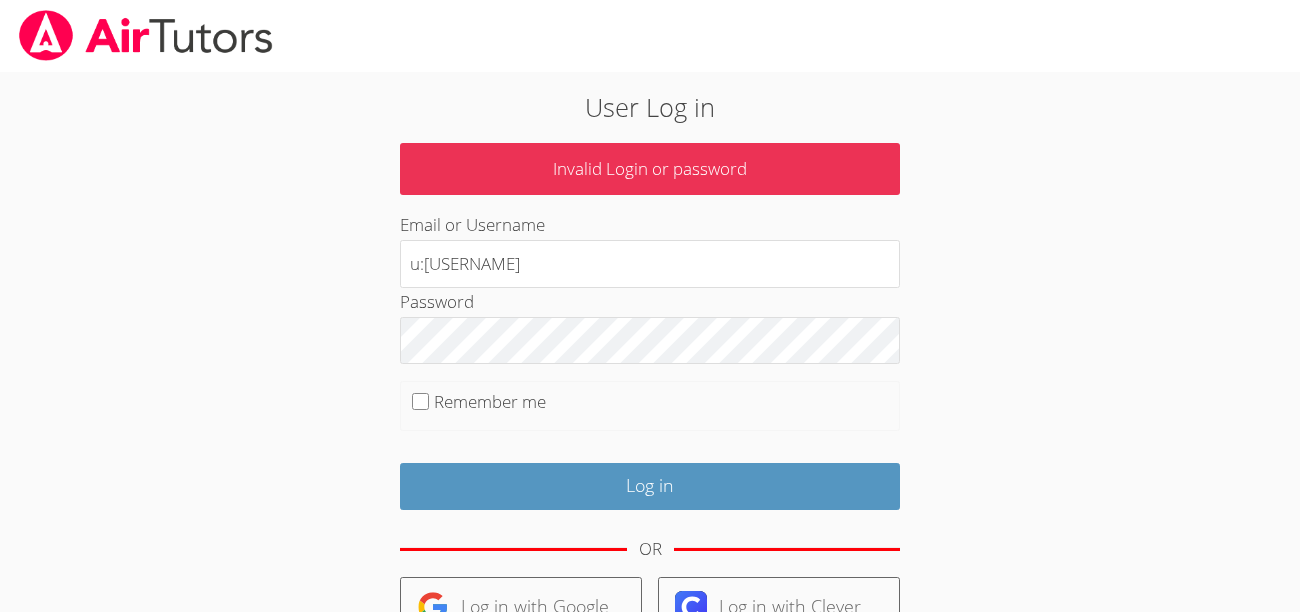 scroll, scrollTop: 0, scrollLeft: 0, axis: both 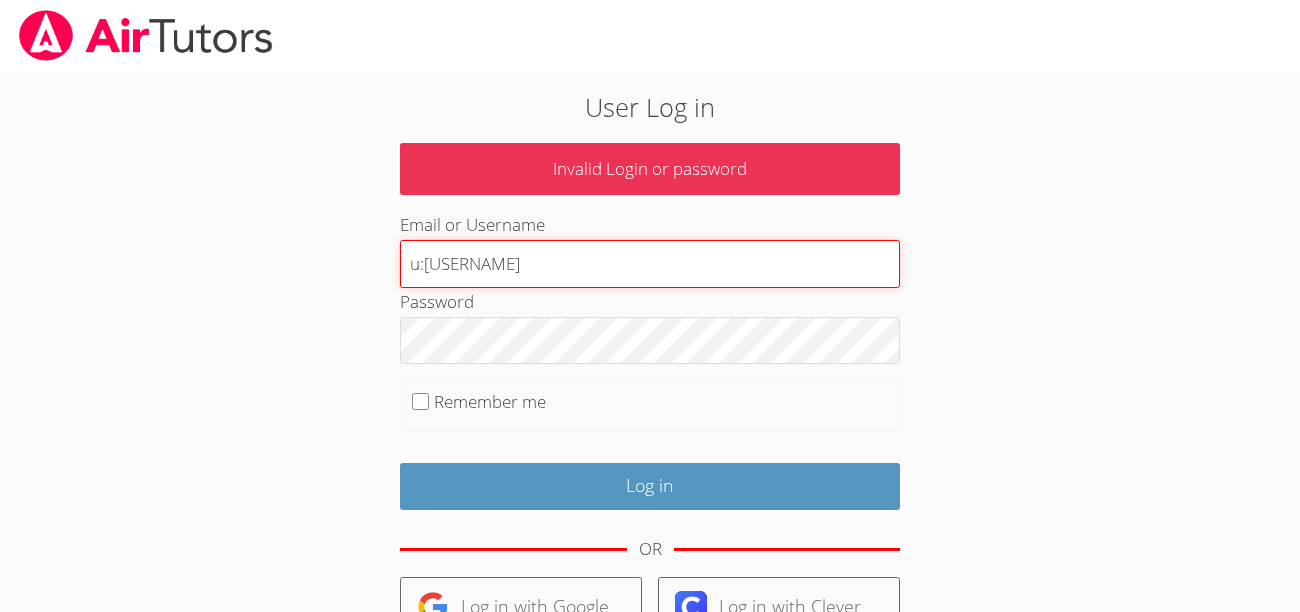 click on "u:abaeriont" at bounding box center (650, 264) 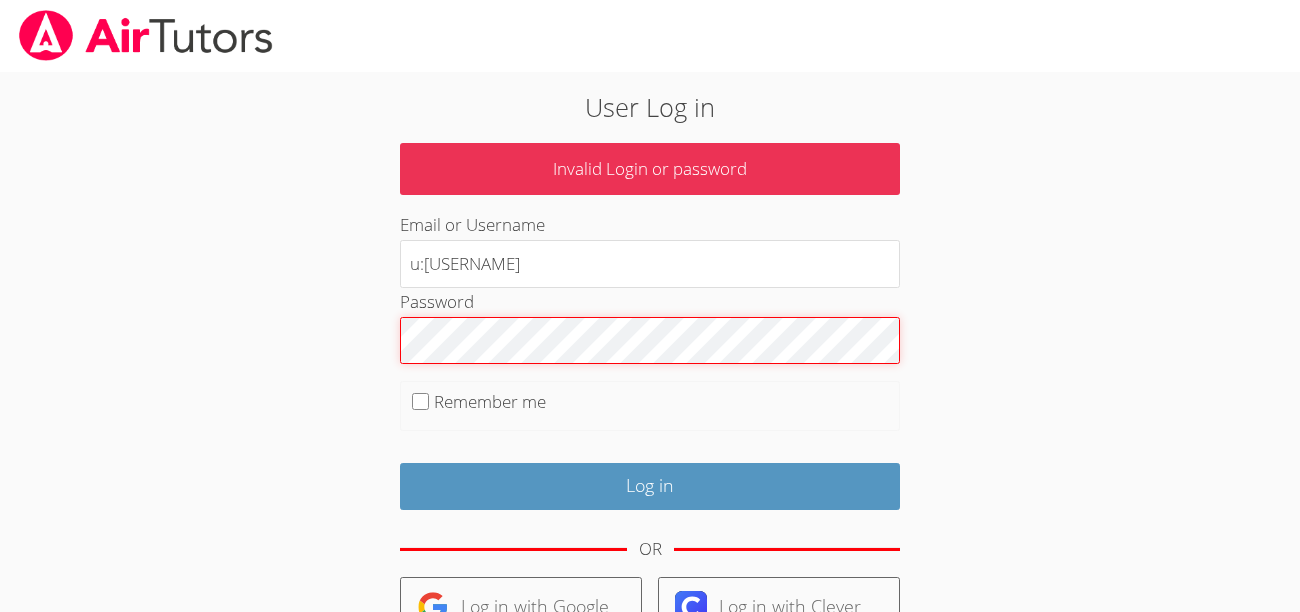 click on "Log in" at bounding box center (650, 486) 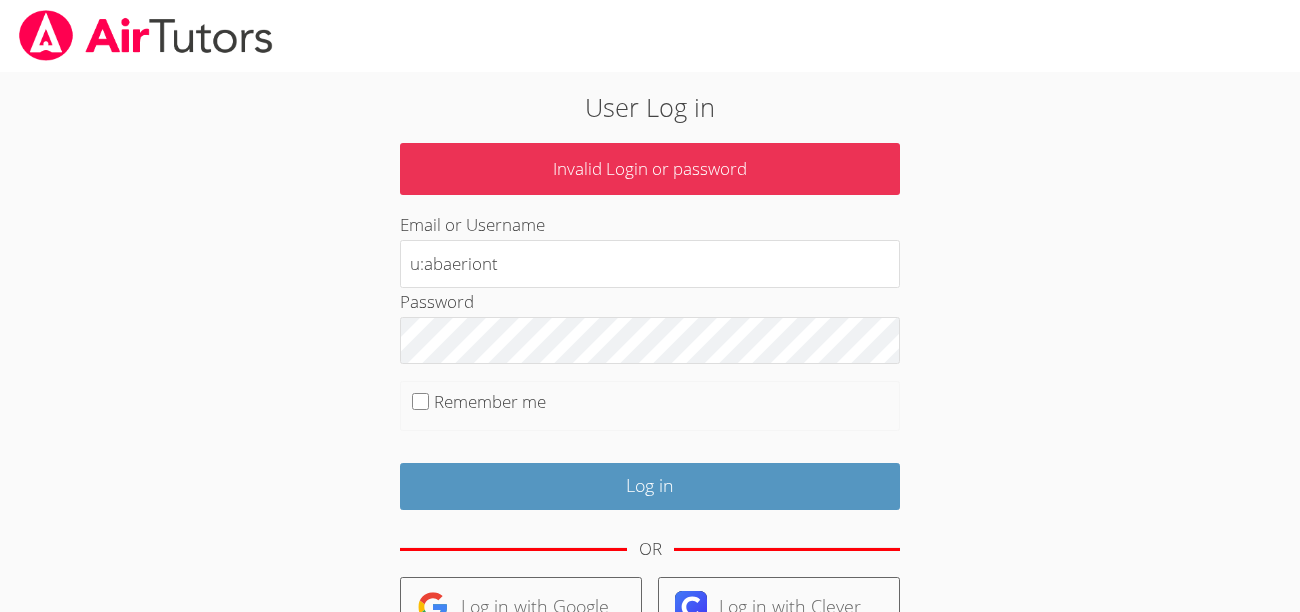 scroll, scrollTop: 0, scrollLeft: 0, axis: both 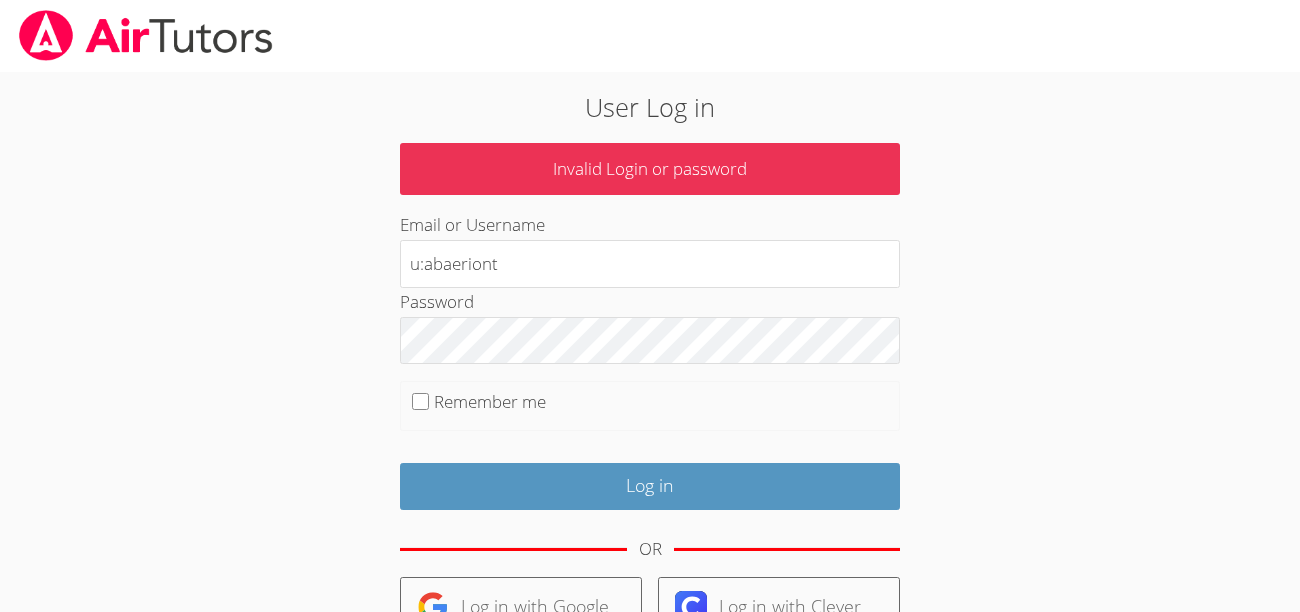 click on "Invalid Login or password" at bounding box center [650, 169] 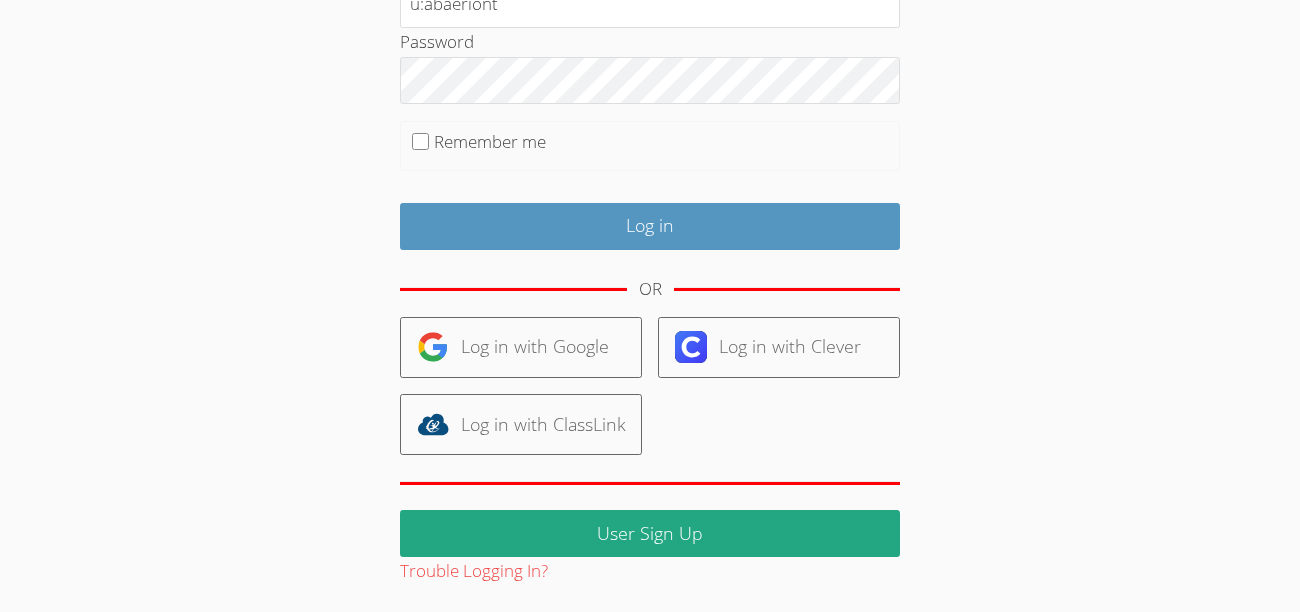 scroll, scrollTop: 262, scrollLeft: 0, axis: vertical 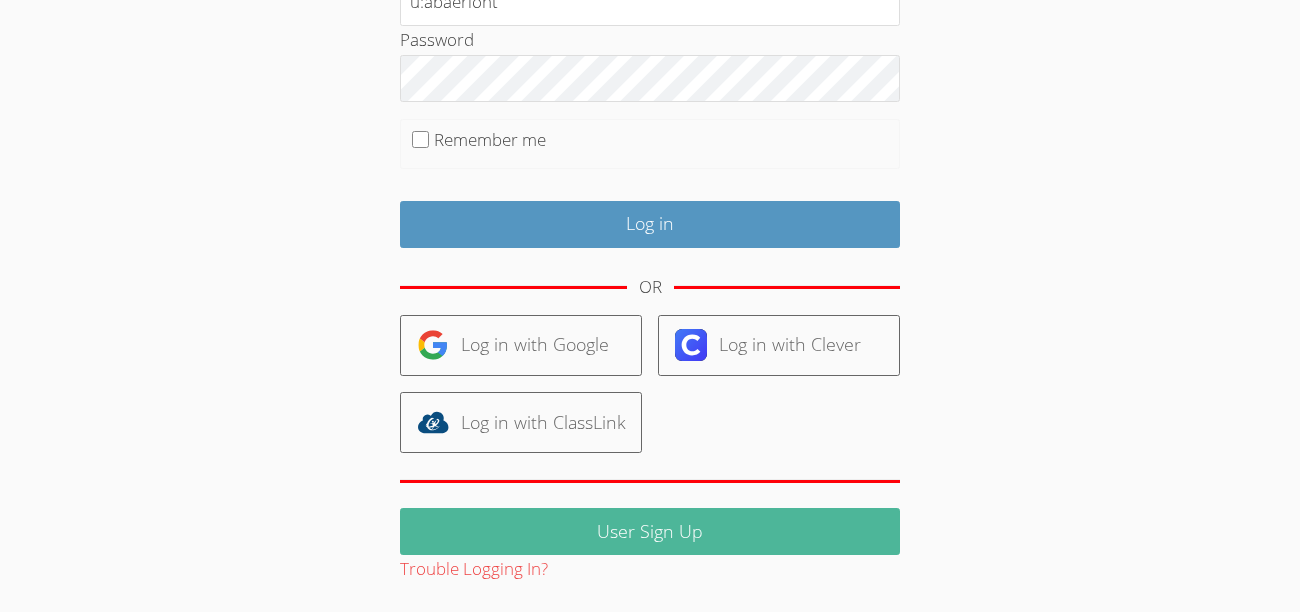 click on "User Sign Up" at bounding box center [650, 531] 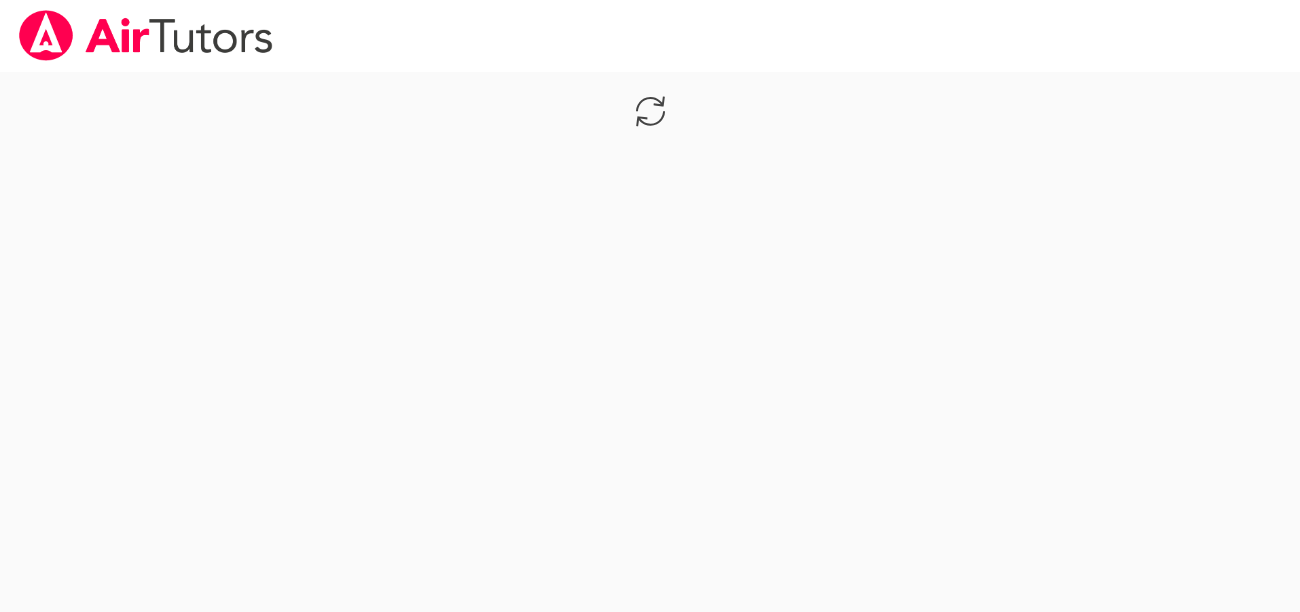 scroll, scrollTop: 0, scrollLeft: 0, axis: both 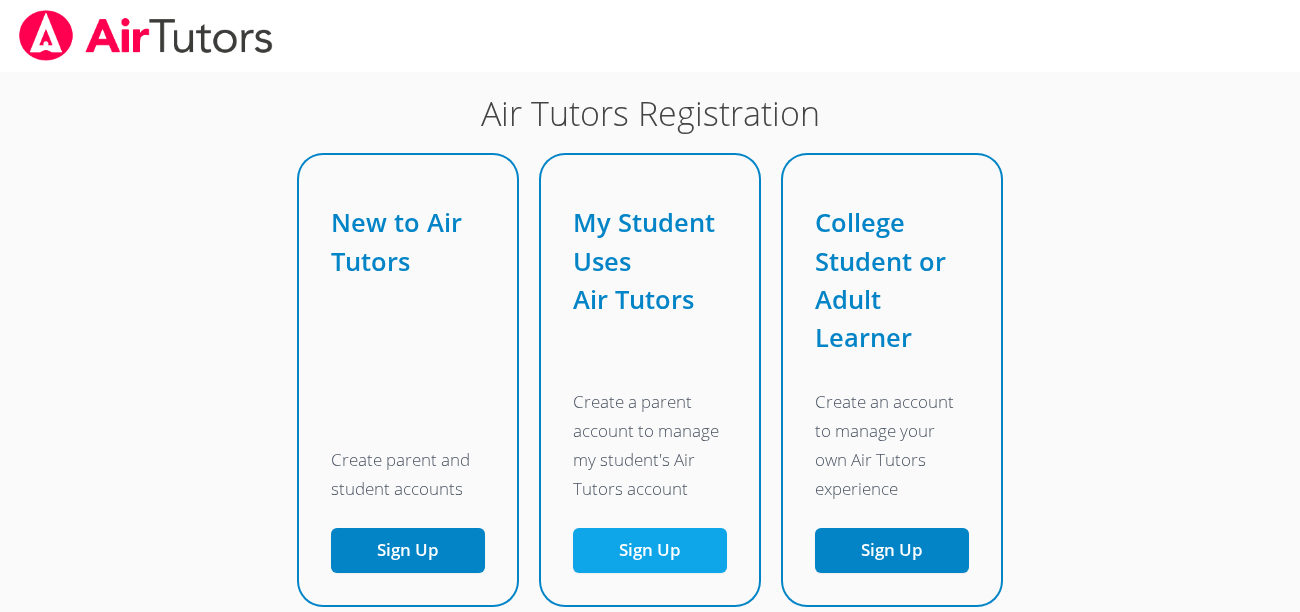 click on "Sign Up" at bounding box center [650, 550] 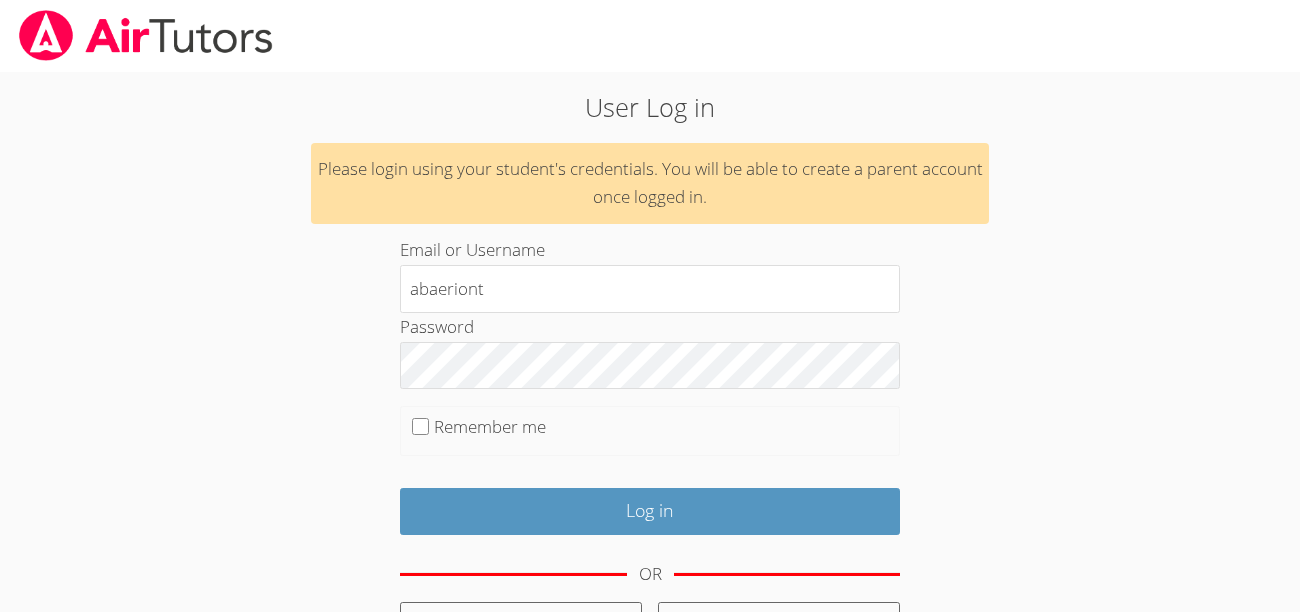 type on "abaeriont" 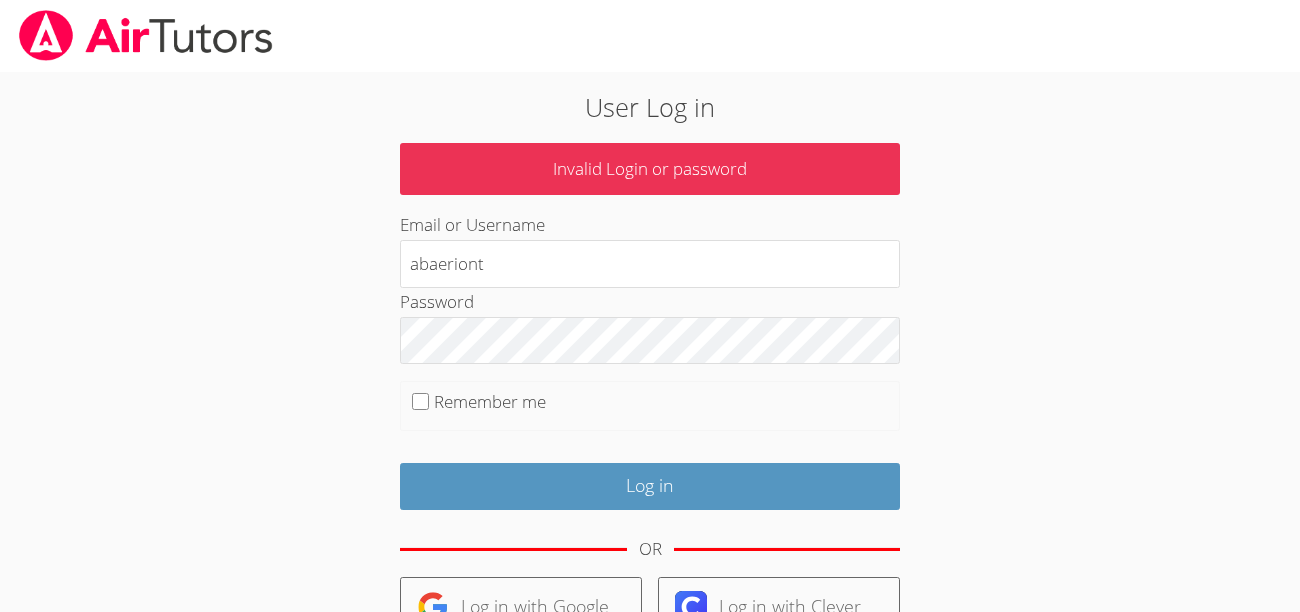 scroll, scrollTop: 0, scrollLeft: 0, axis: both 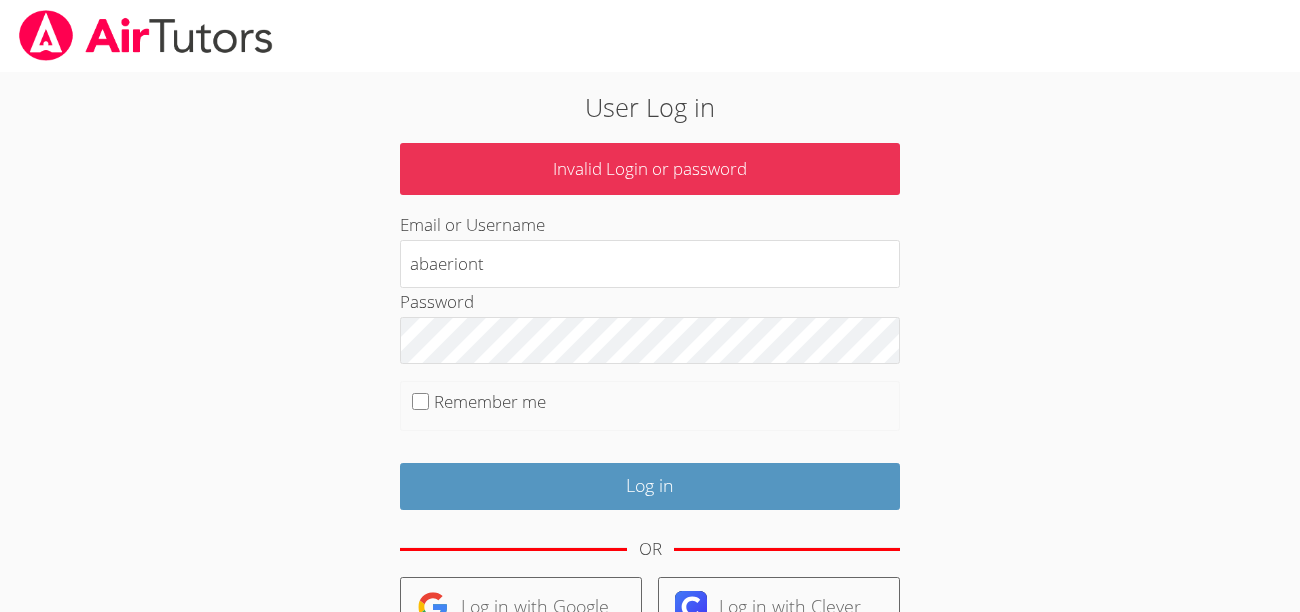 click on "Log in" at bounding box center (650, 486) 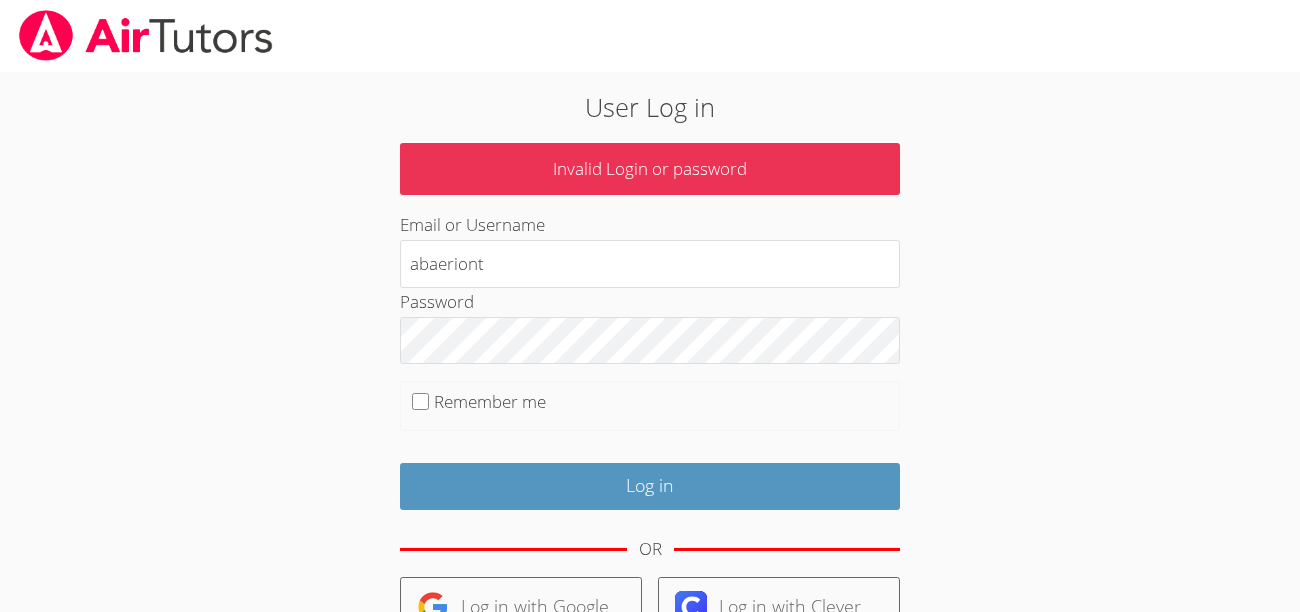 scroll, scrollTop: 0, scrollLeft: 0, axis: both 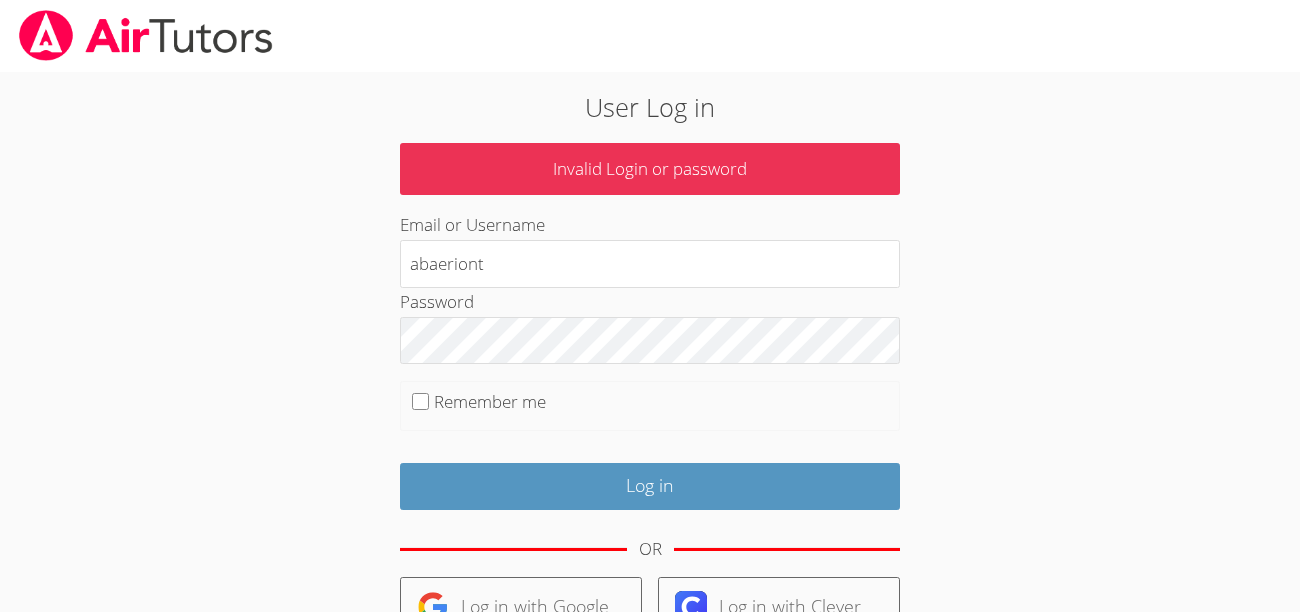 click on "Remember me" at bounding box center (490, 401) 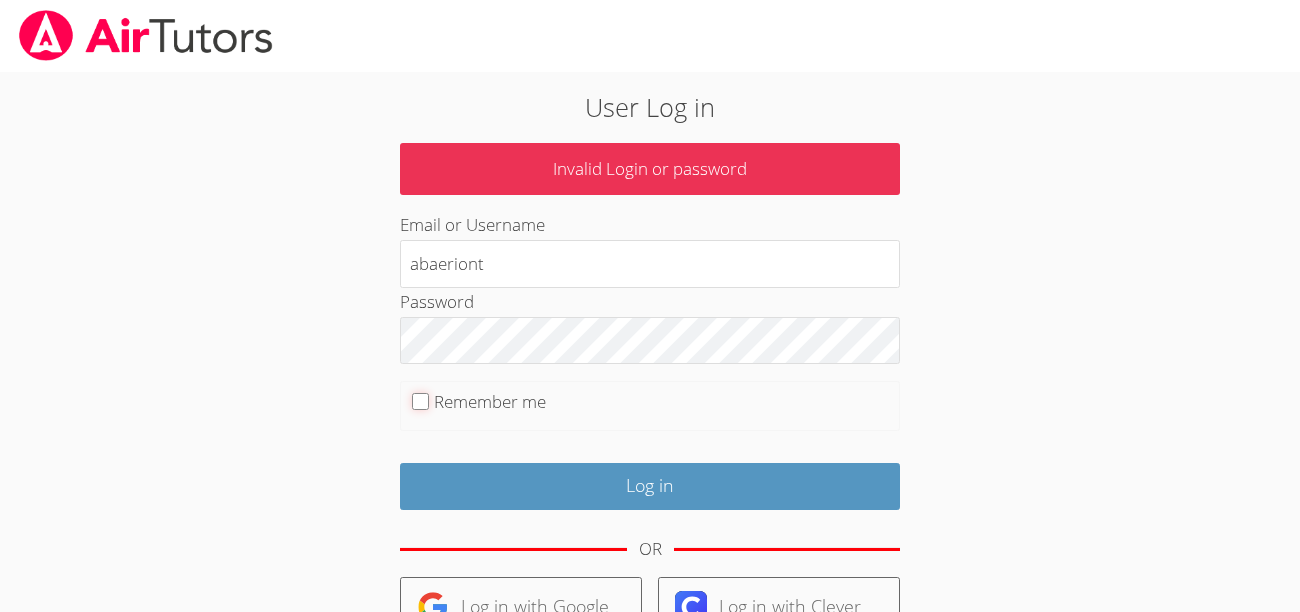 click on "Remember me" at bounding box center [420, 401] 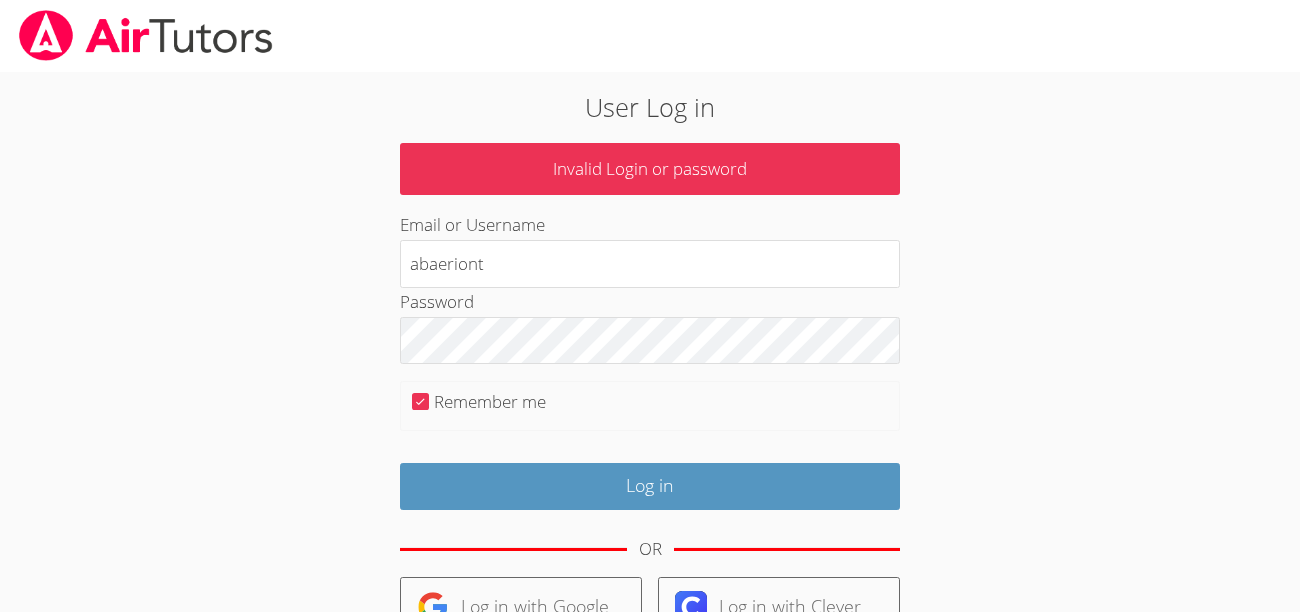 click on "OR" at bounding box center (650, 549) 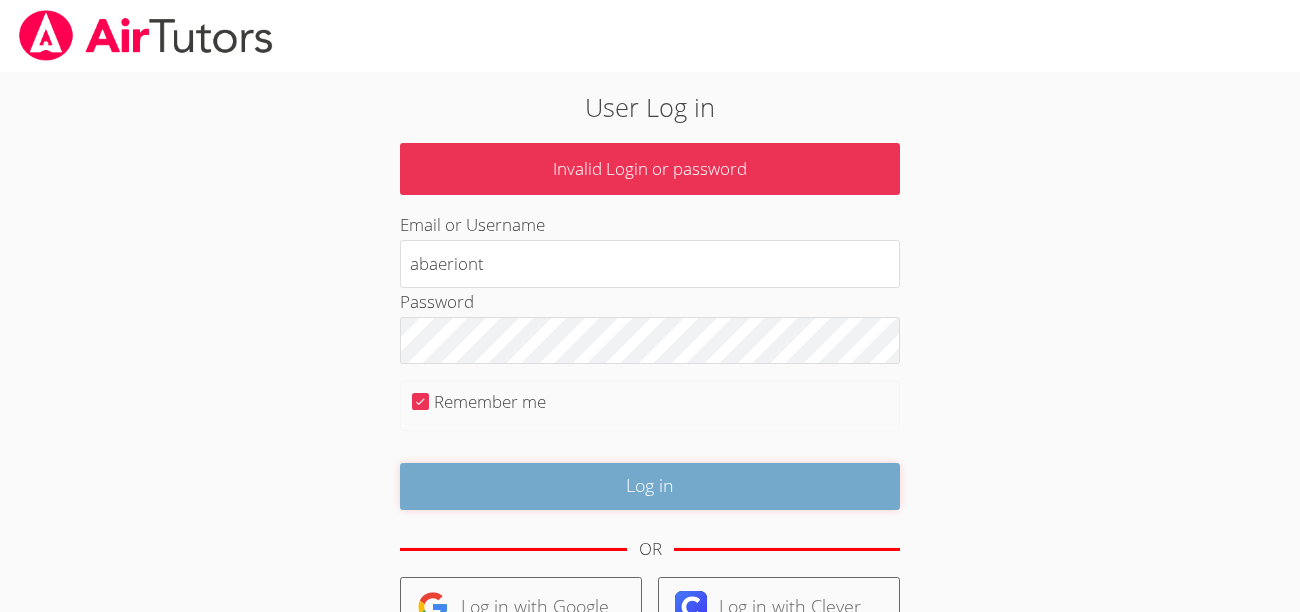 click on "Log in" at bounding box center (650, 486) 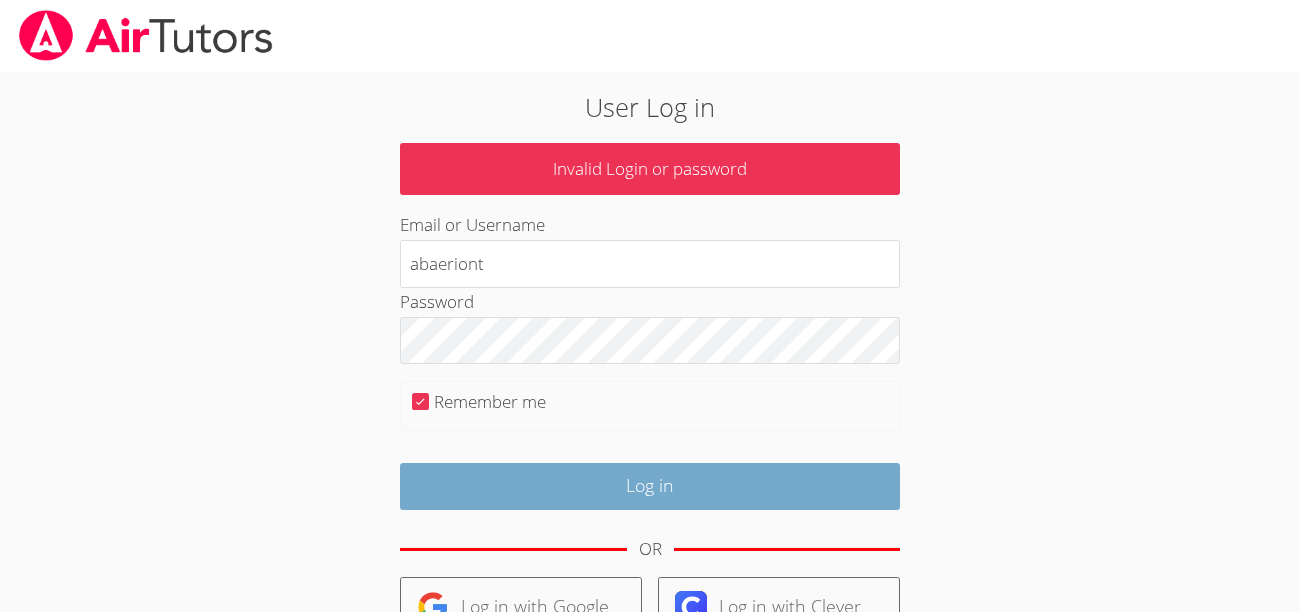 scroll, scrollTop: 0, scrollLeft: 0, axis: both 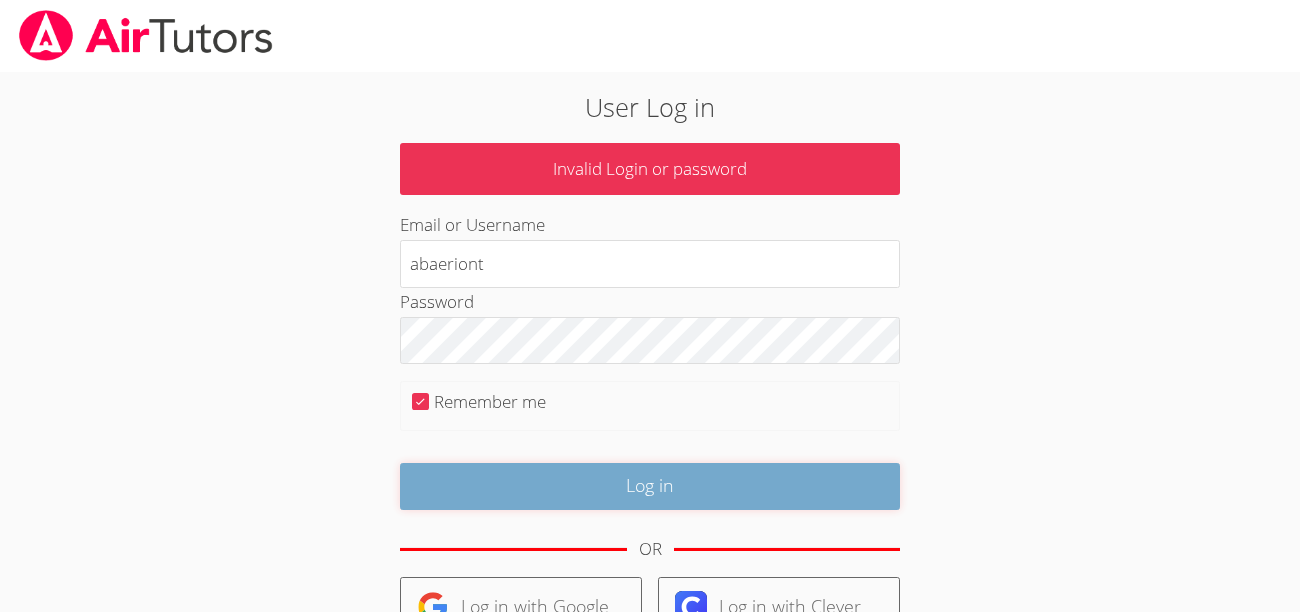 click on "Log in" at bounding box center [650, 486] 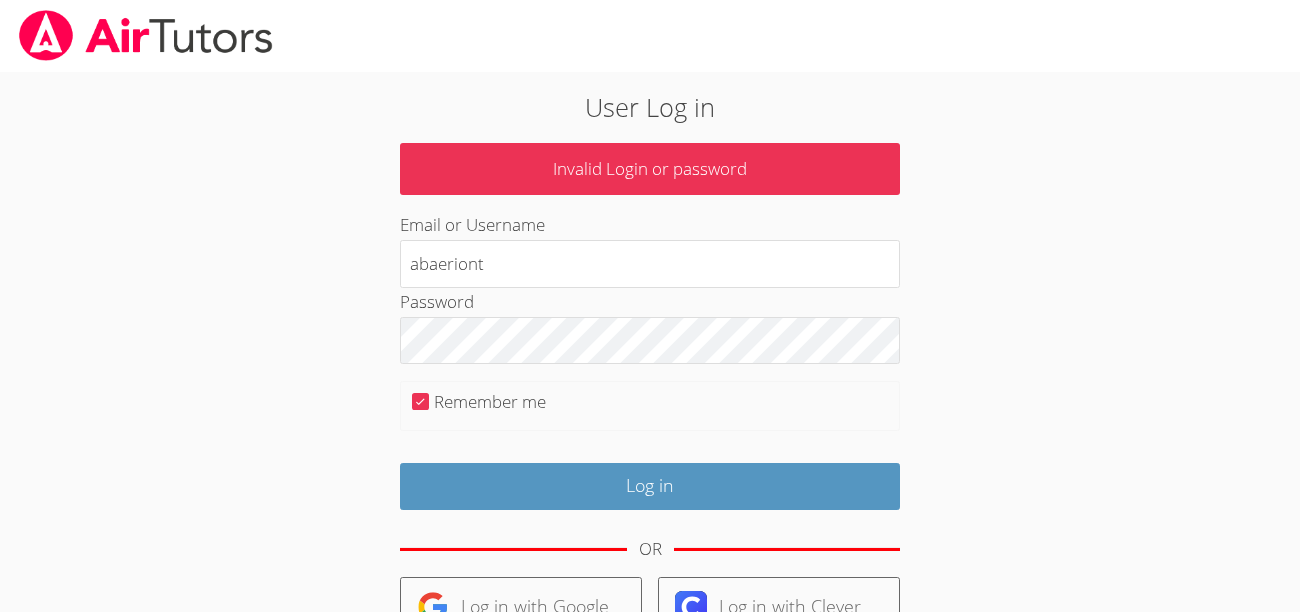 scroll, scrollTop: 0, scrollLeft: 0, axis: both 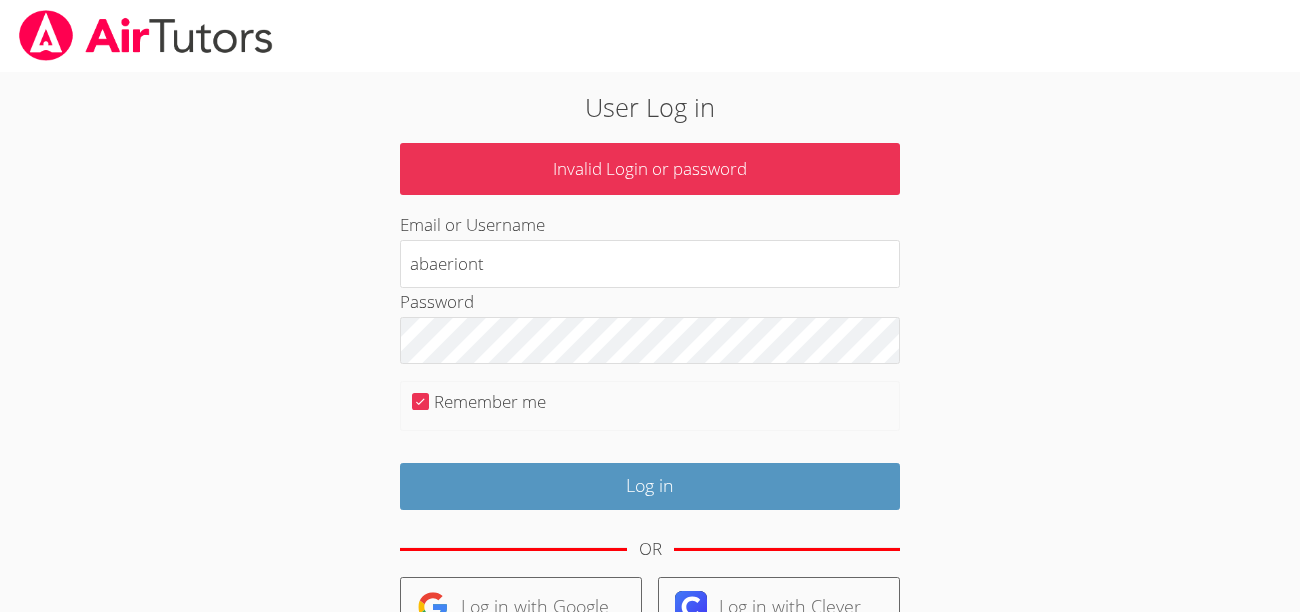 click on "User Log in" at bounding box center [650, 107] 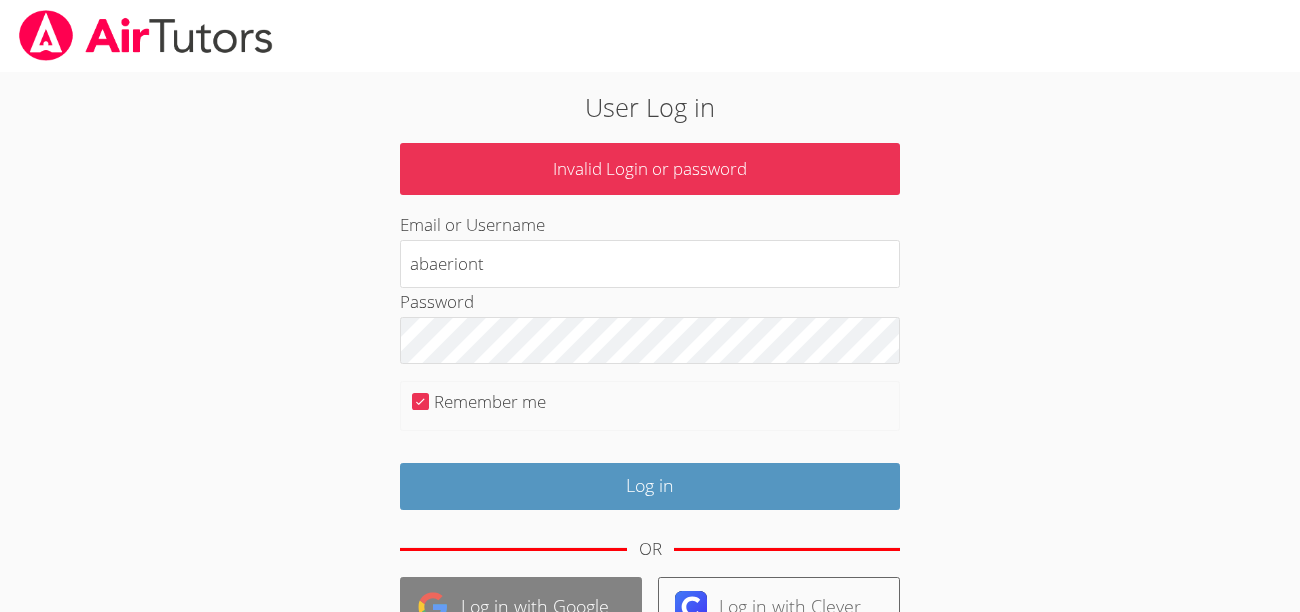 click on "Log in with Google" at bounding box center [521, 607] 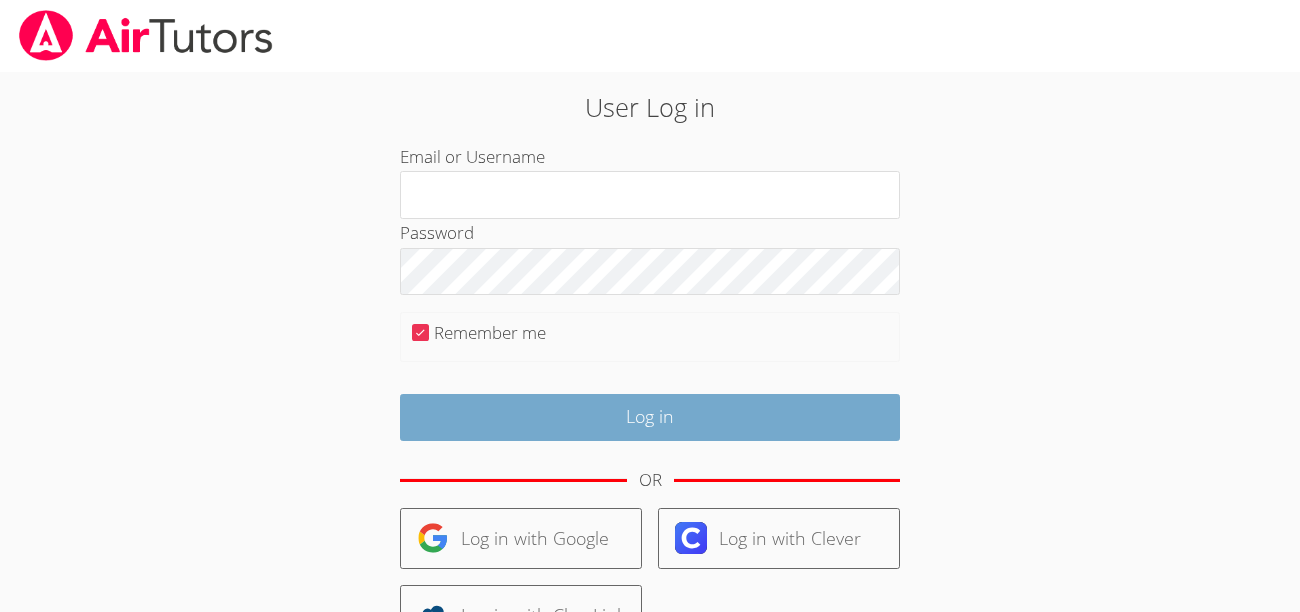 scroll, scrollTop: 0, scrollLeft: 0, axis: both 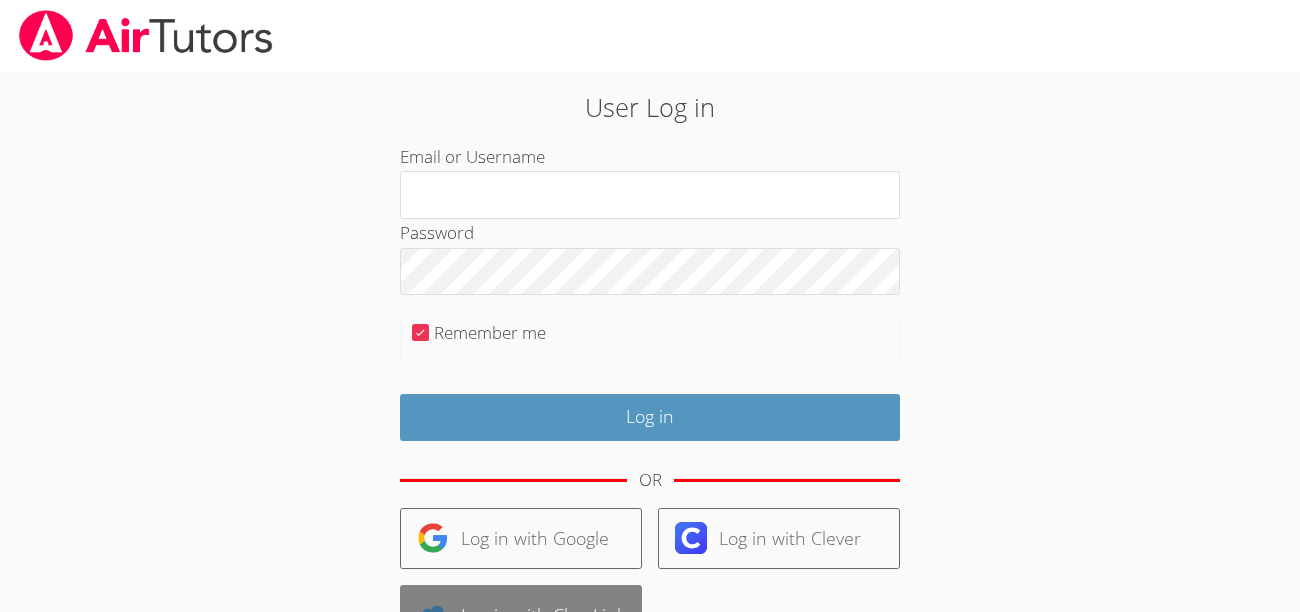 click on "Log in with ClassLink" at bounding box center [521, 615] 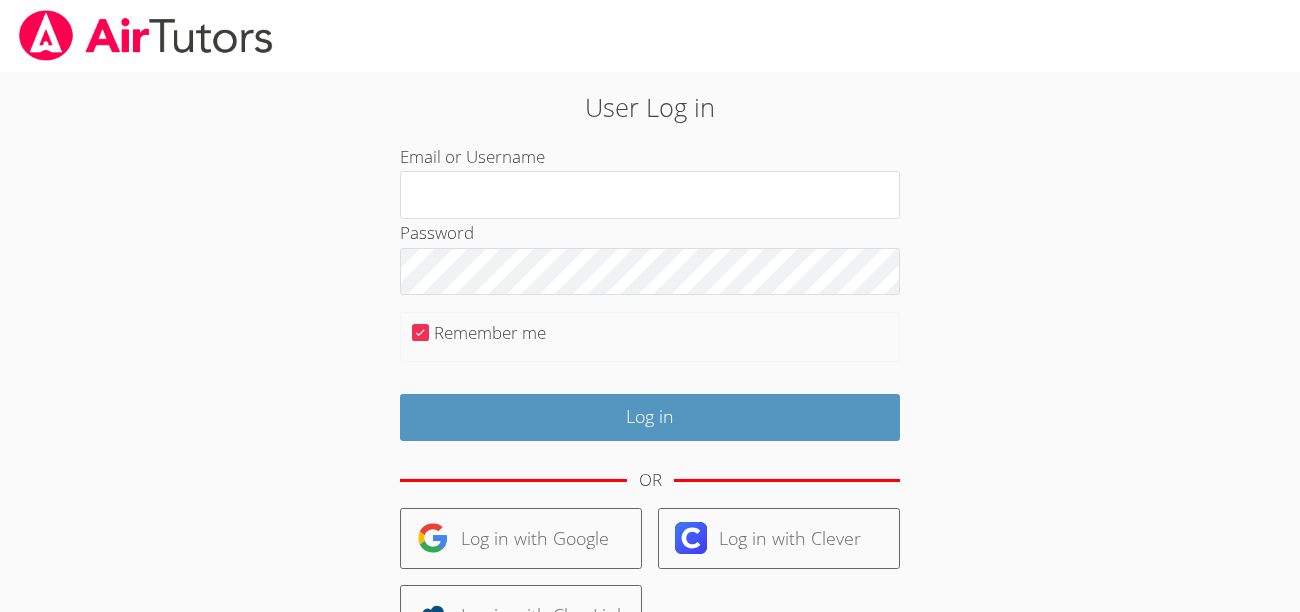 scroll, scrollTop: 0, scrollLeft: 0, axis: both 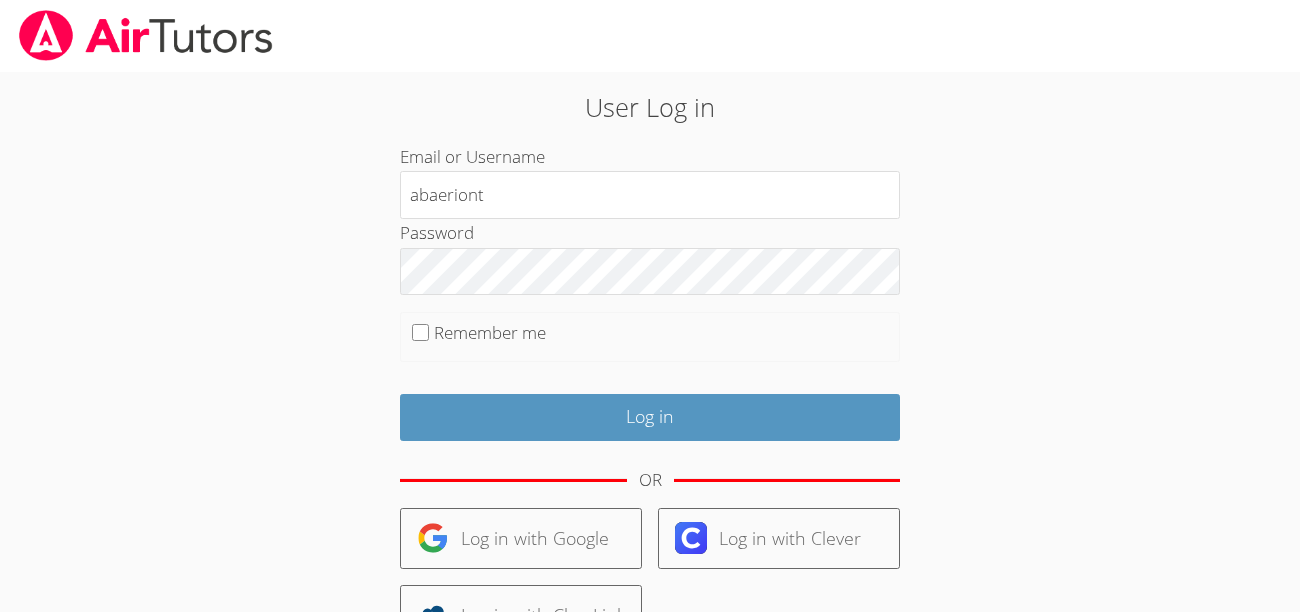 type on "abaeriont" 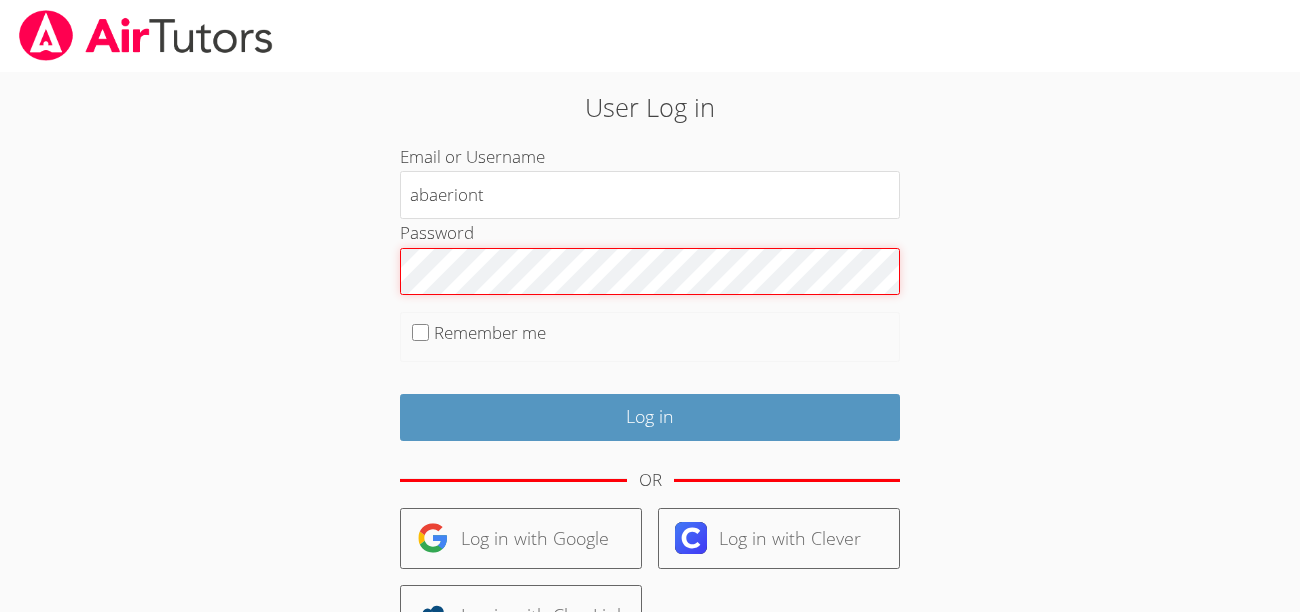 click on "Log in" at bounding box center (650, 417) 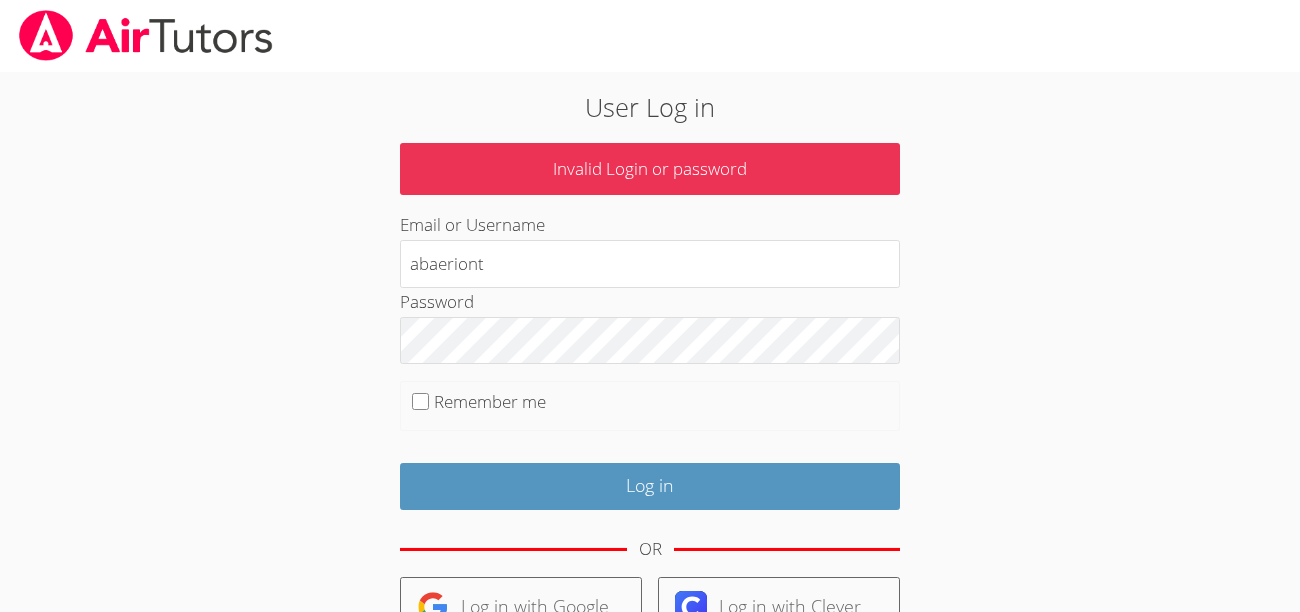 scroll, scrollTop: 0, scrollLeft: 0, axis: both 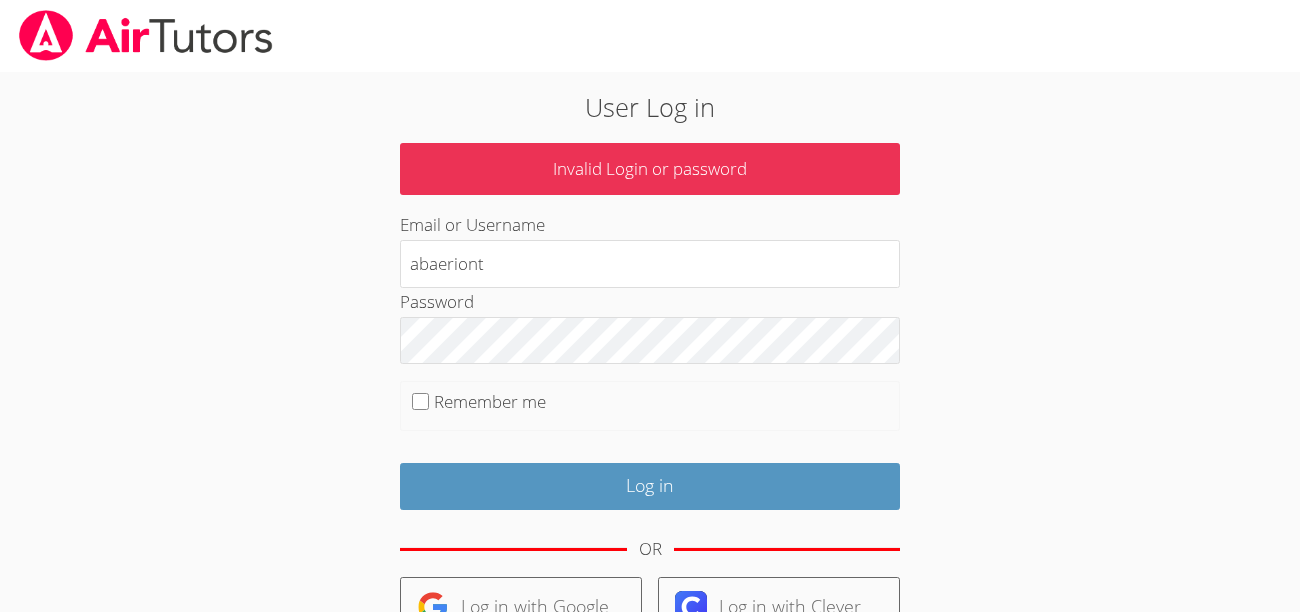 click on "Invalid Login or password" at bounding box center [650, 169] 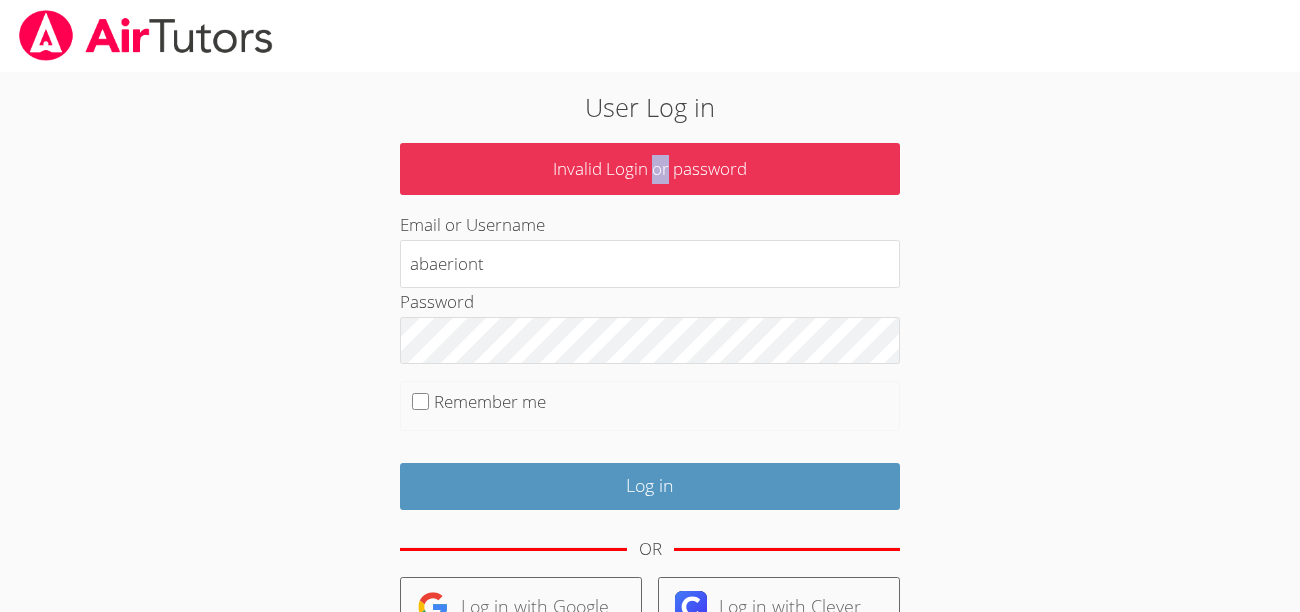 click on "Invalid Login or password" at bounding box center [650, 169] 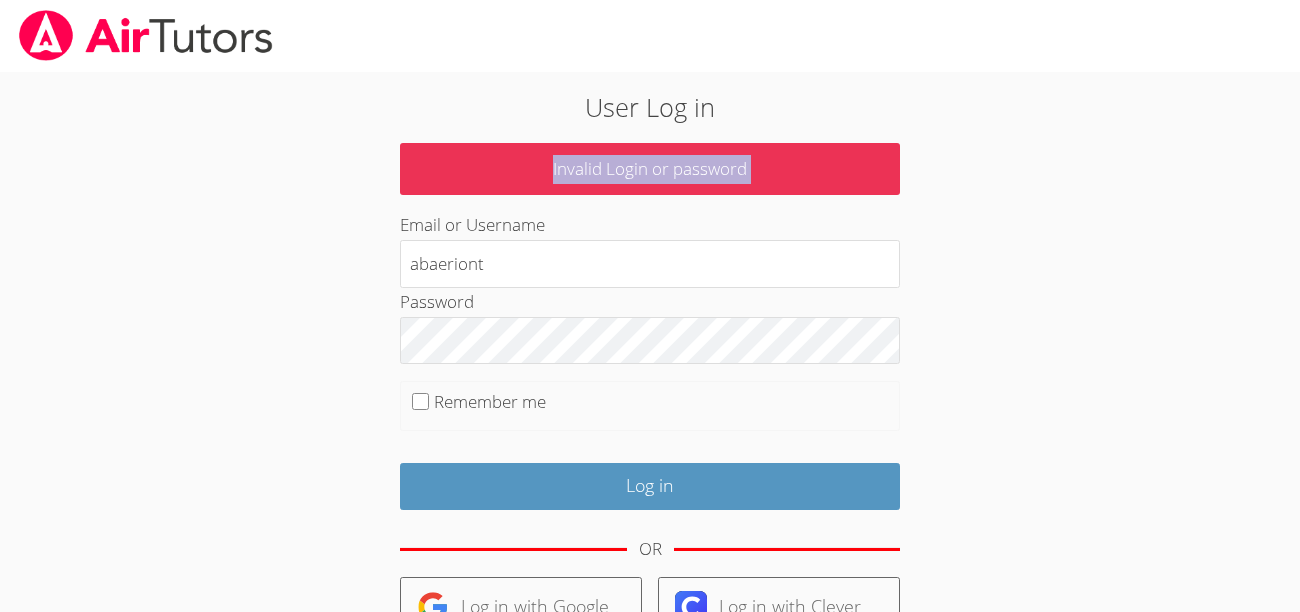 click on "Invalid Login or password" at bounding box center [650, 169] 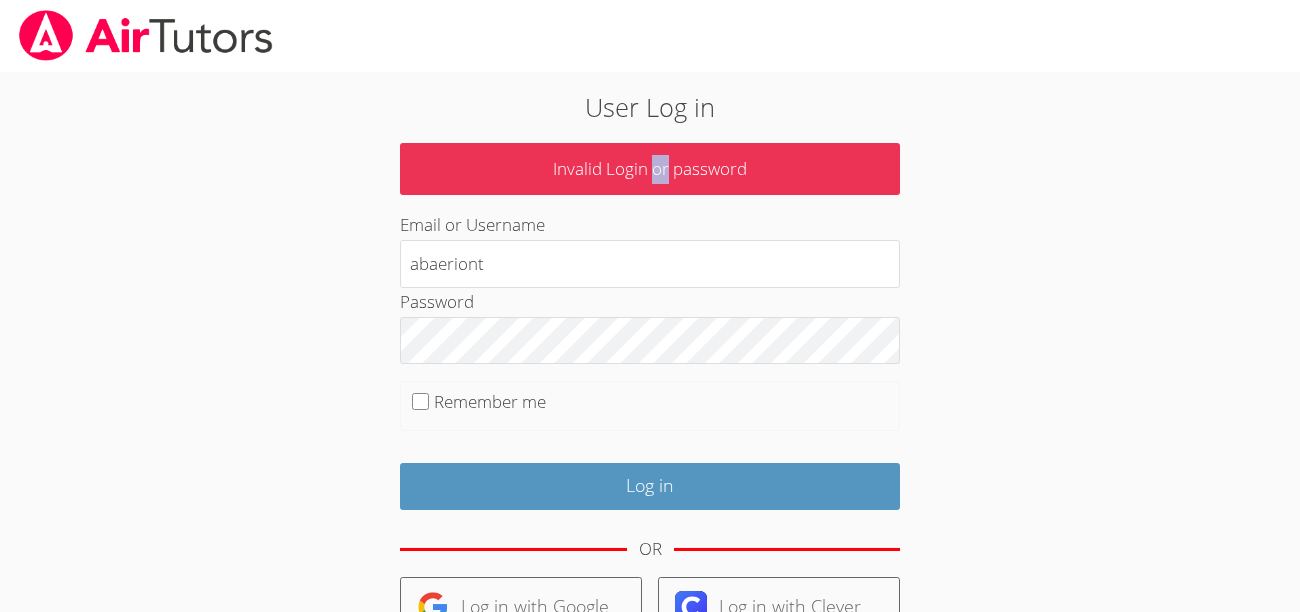 click on "Invalid Login or password" at bounding box center [650, 169] 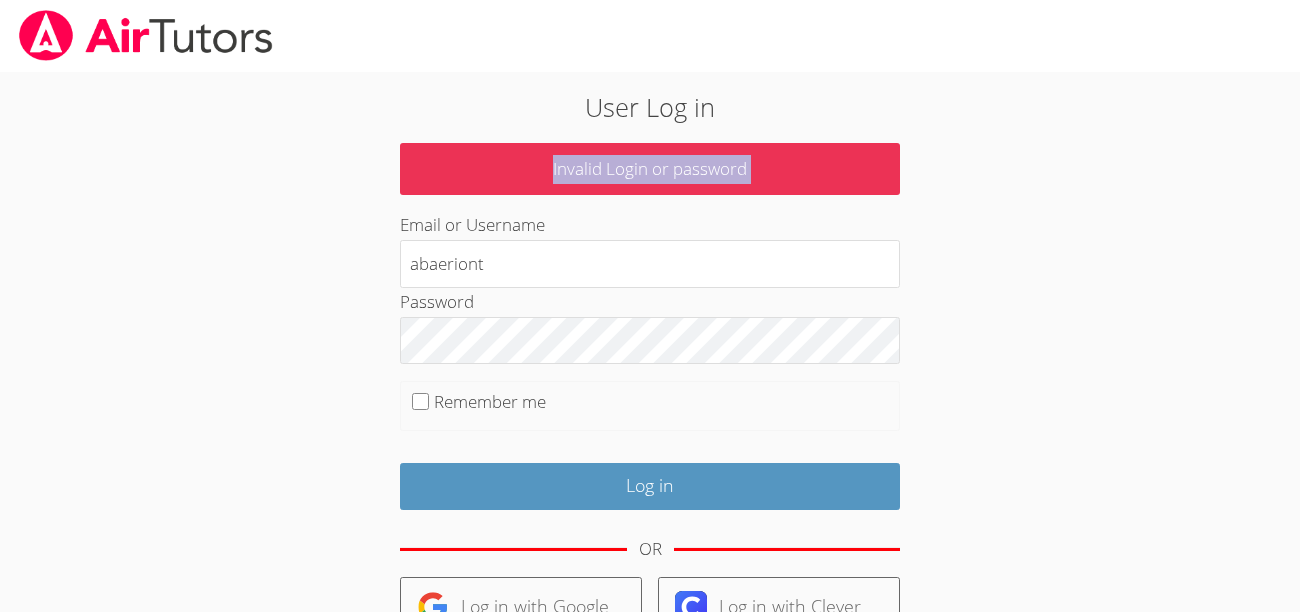 click on "Invalid Login or password" at bounding box center (650, 169) 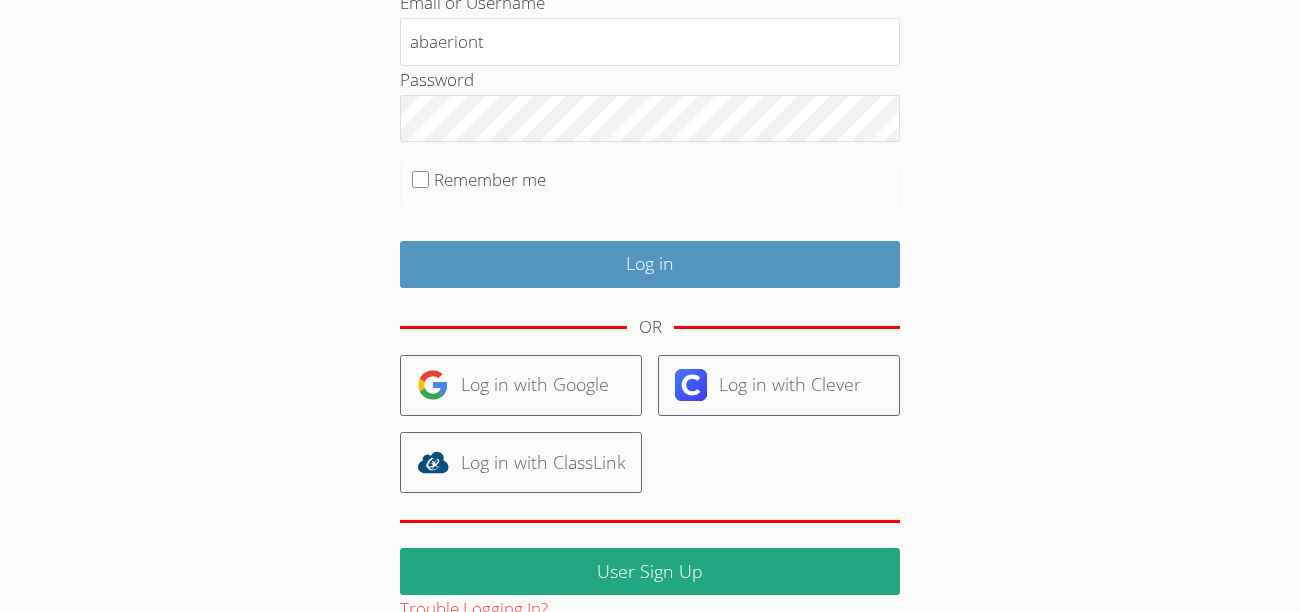 scroll, scrollTop: 262, scrollLeft: 0, axis: vertical 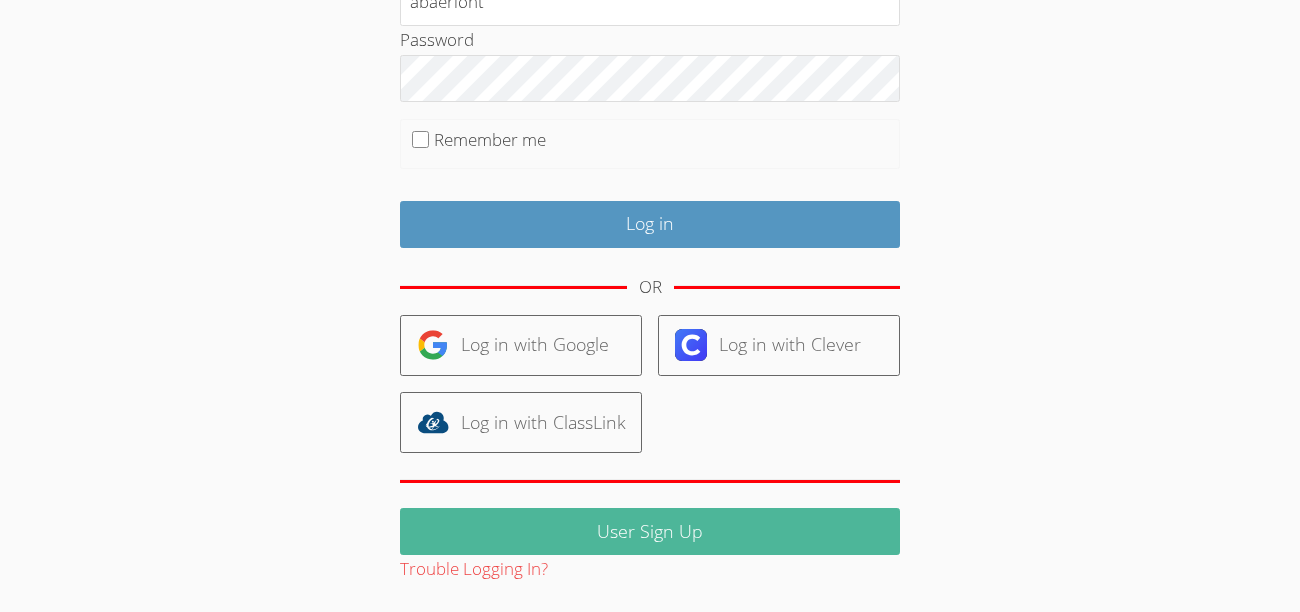 click on "User Sign Up" at bounding box center [650, 531] 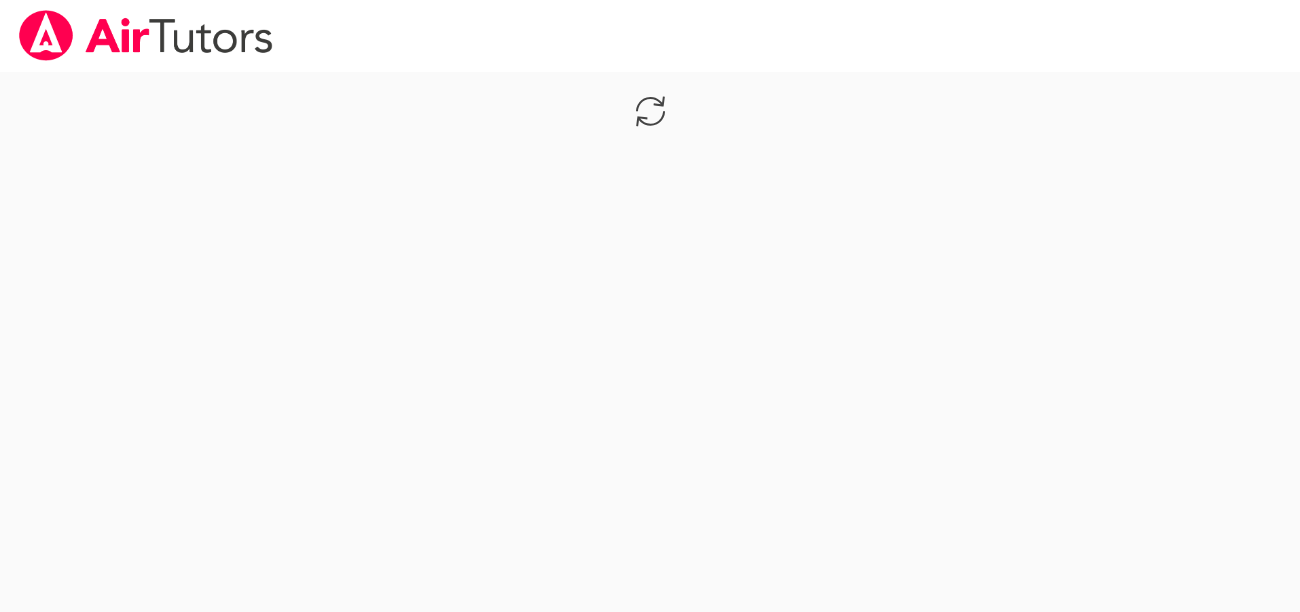 scroll, scrollTop: 0, scrollLeft: 0, axis: both 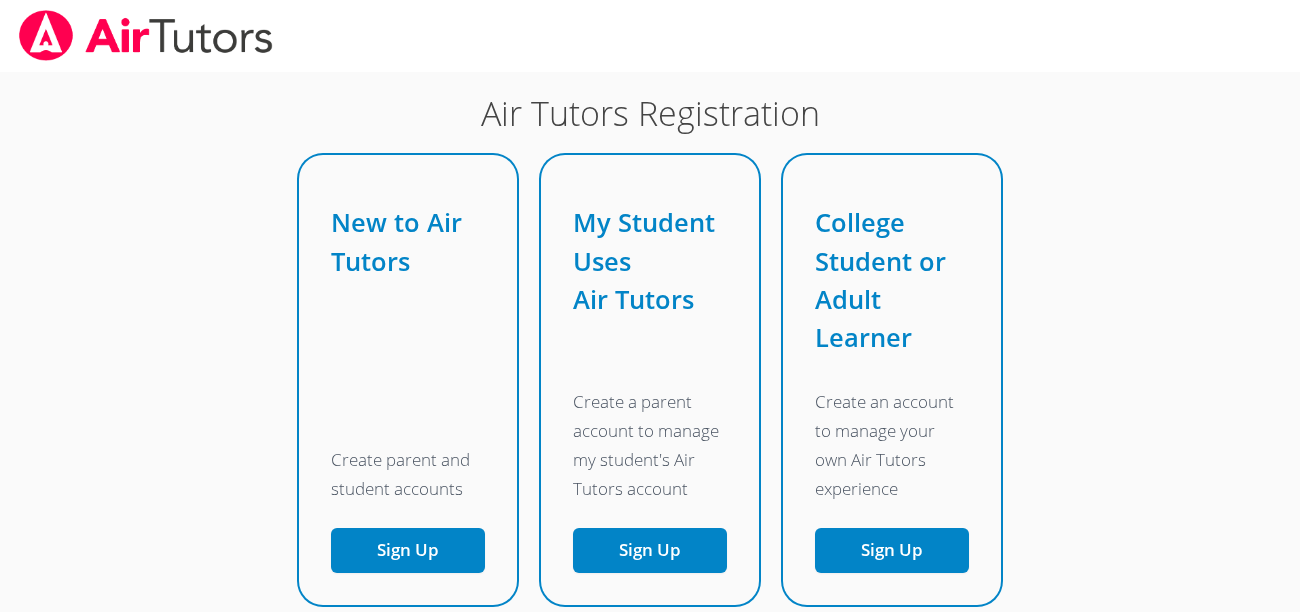 click on "Sign Up" at bounding box center (650, 550) 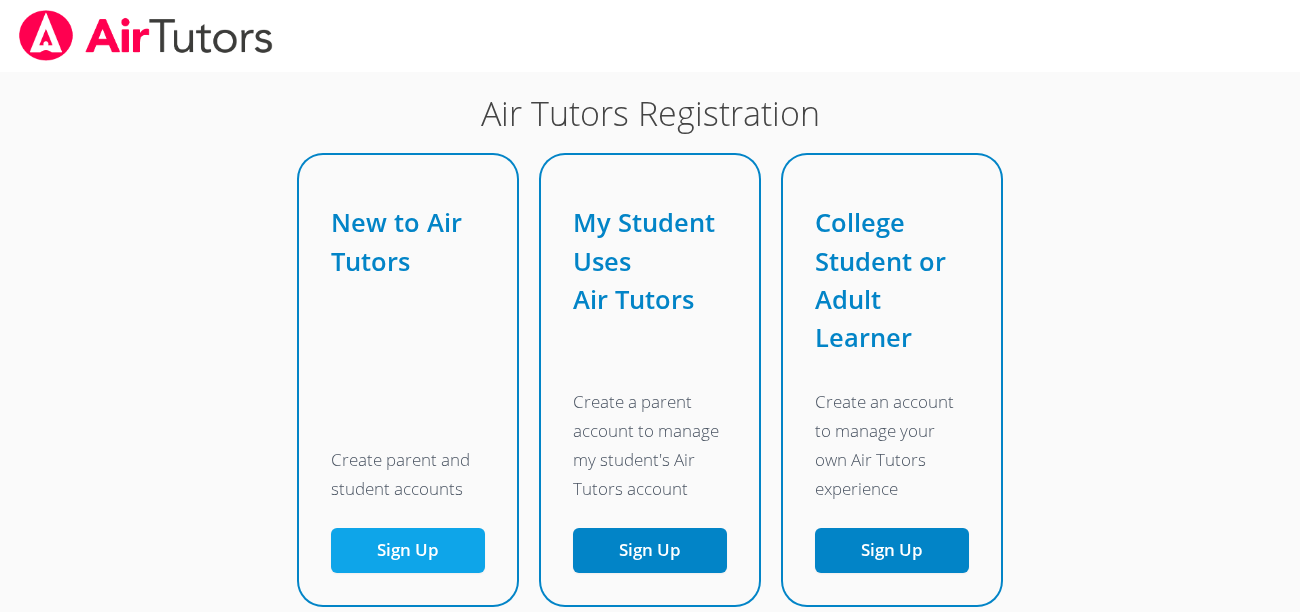 click on "Sign Up" at bounding box center (408, 550) 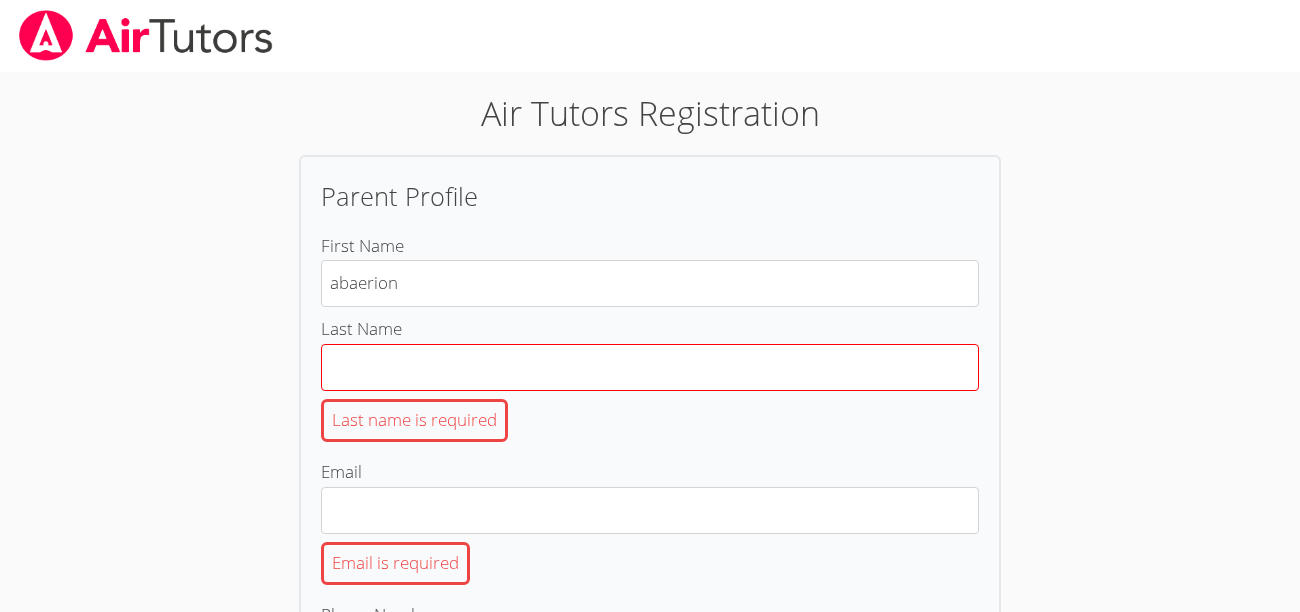 type on "abaerion" 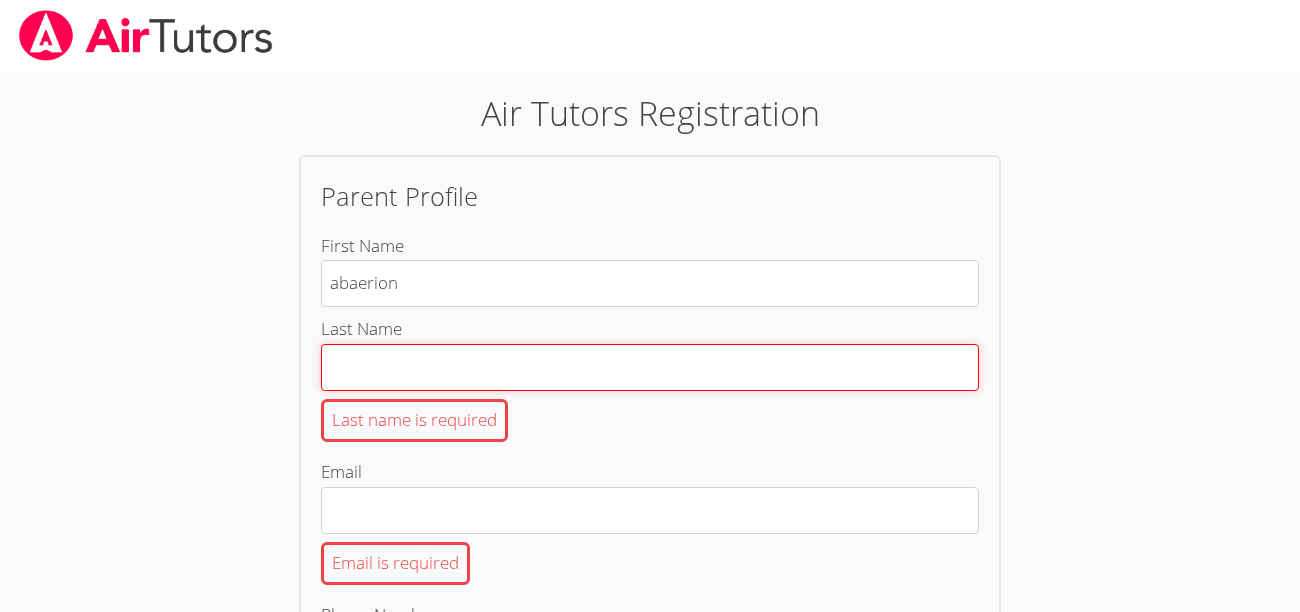 click on "Last Name Last name is required" at bounding box center (650, 367) 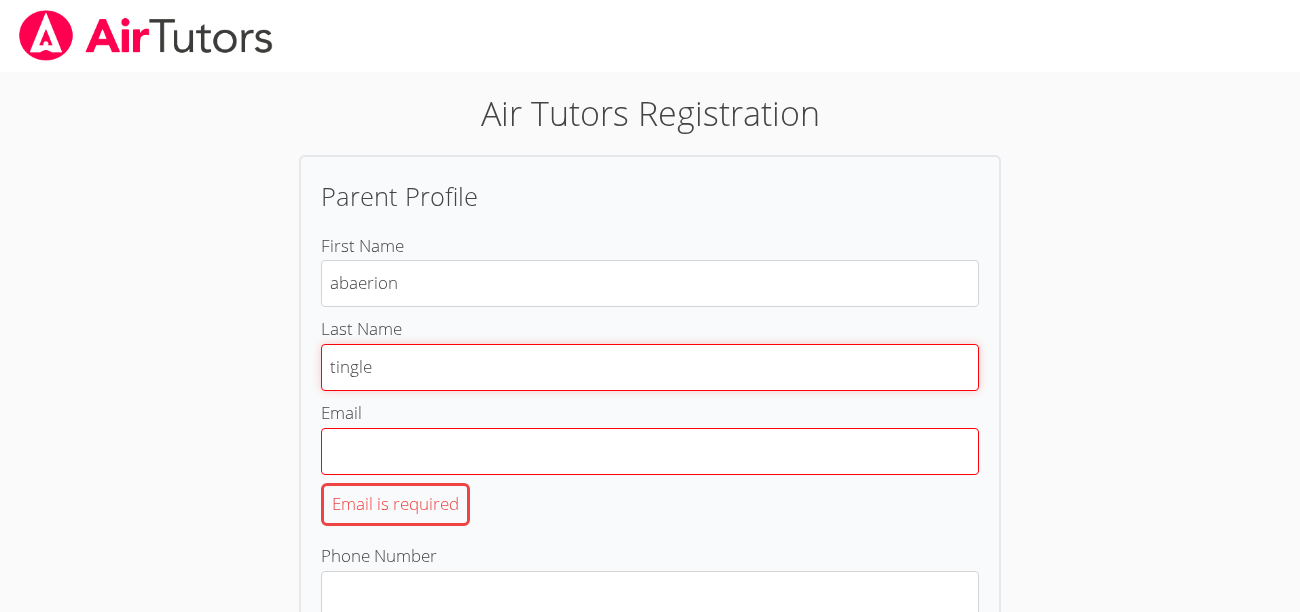 type on "tingle" 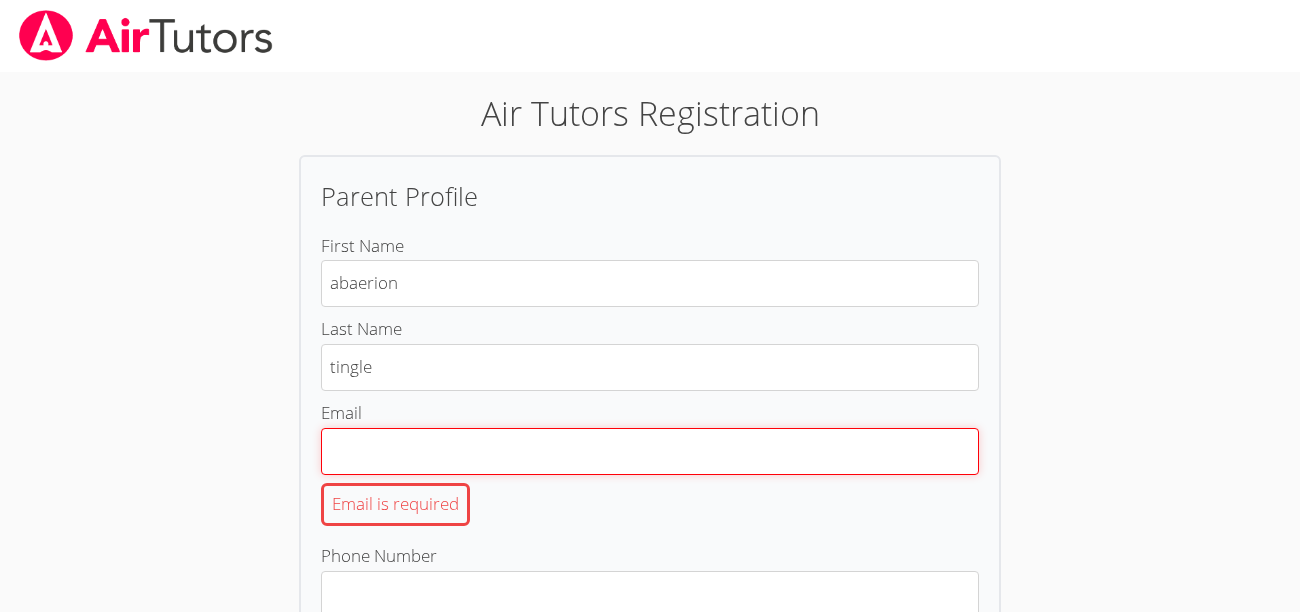 click on "Email Email is required" at bounding box center [650, 451] 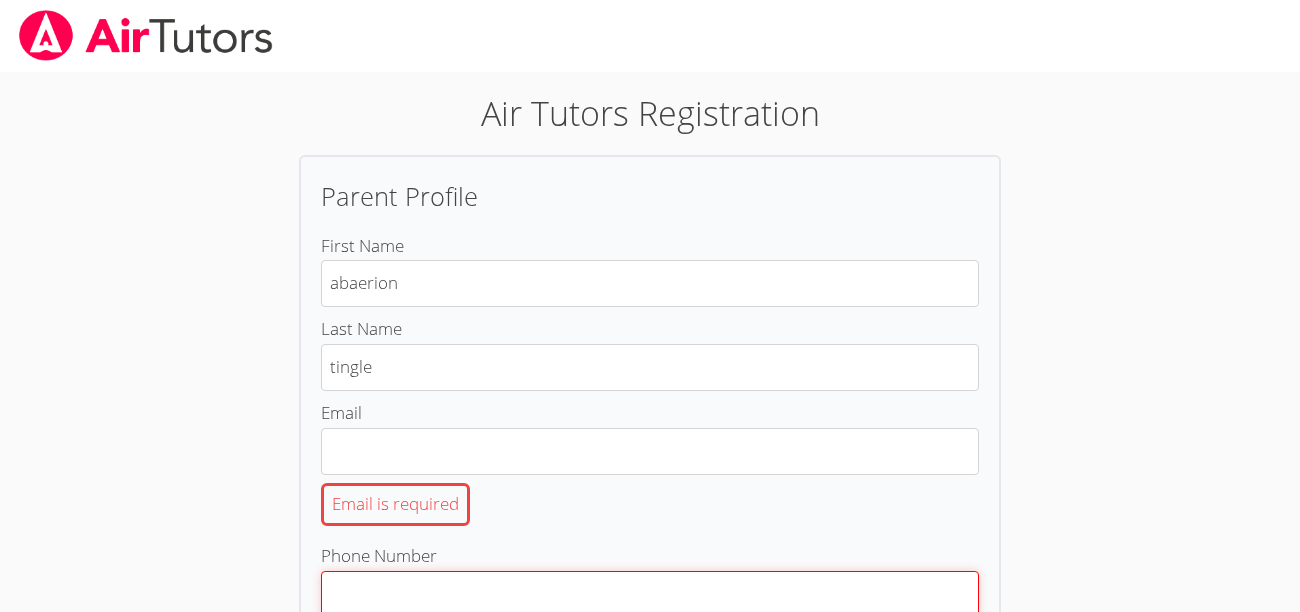 click on "Phone Number Phone number is required" at bounding box center [650, 594] 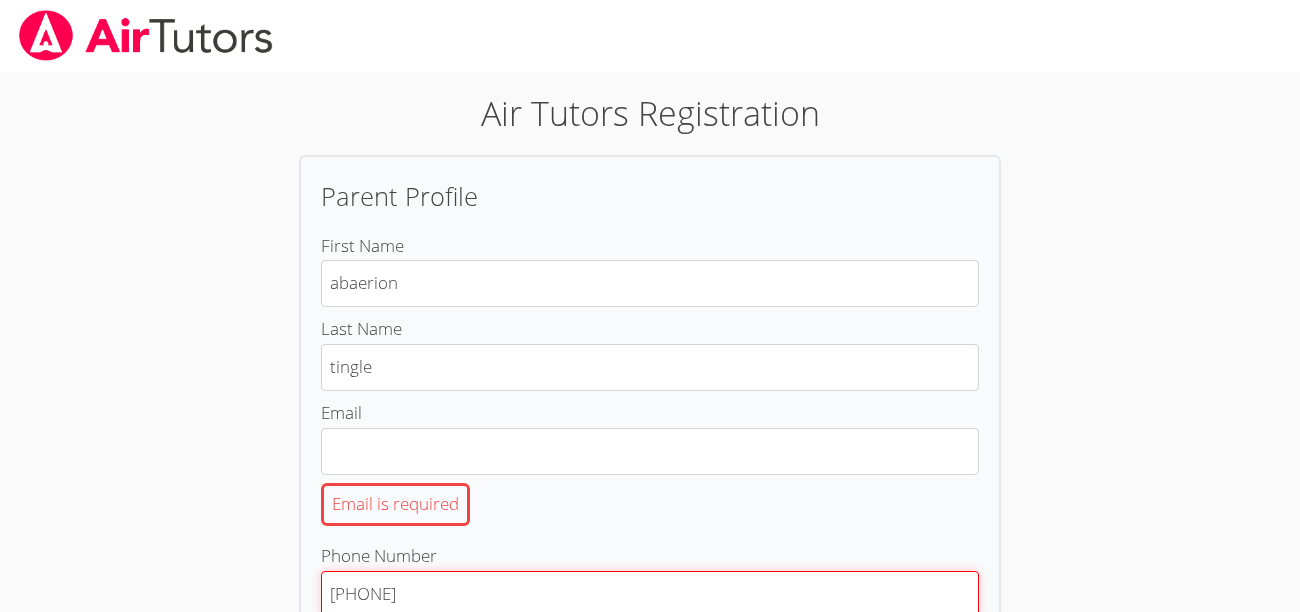 type on "[PHONE]" 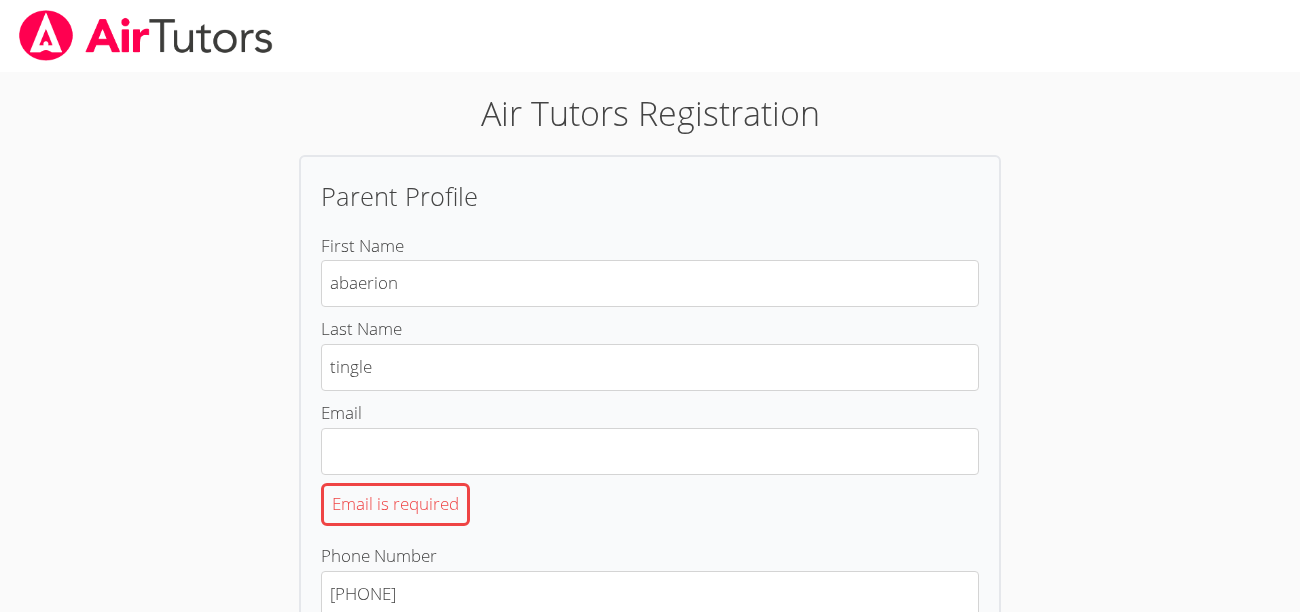 click on "Email is required" at bounding box center [395, 504] 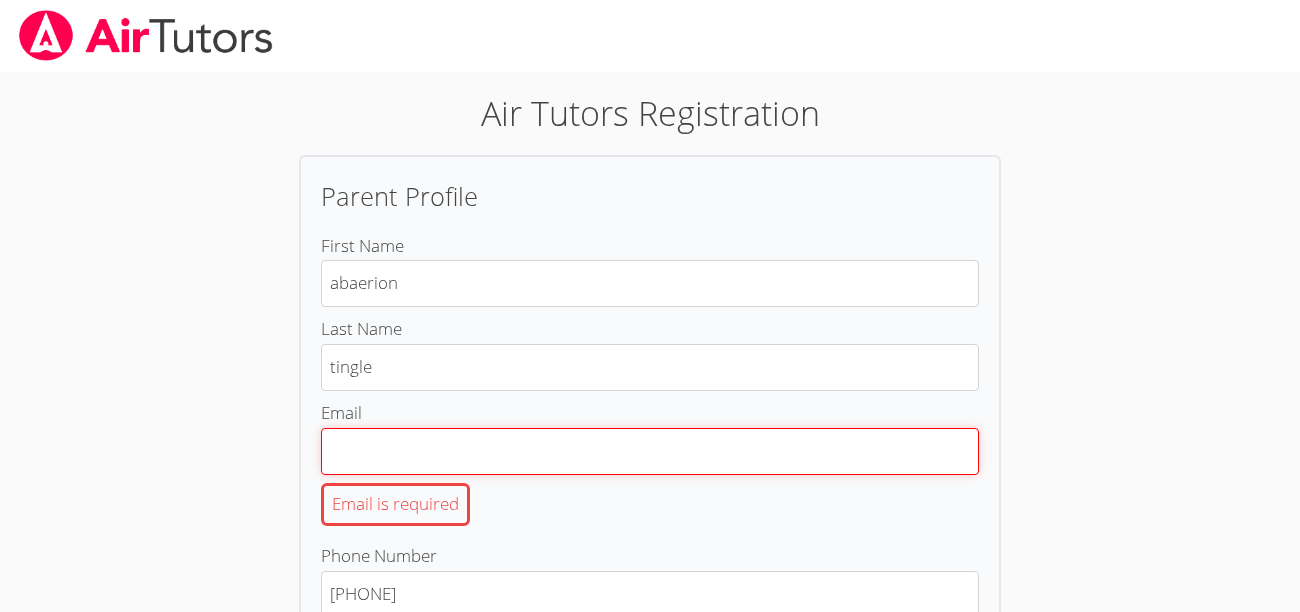 click on "Email Email is required" at bounding box center [650, 451] 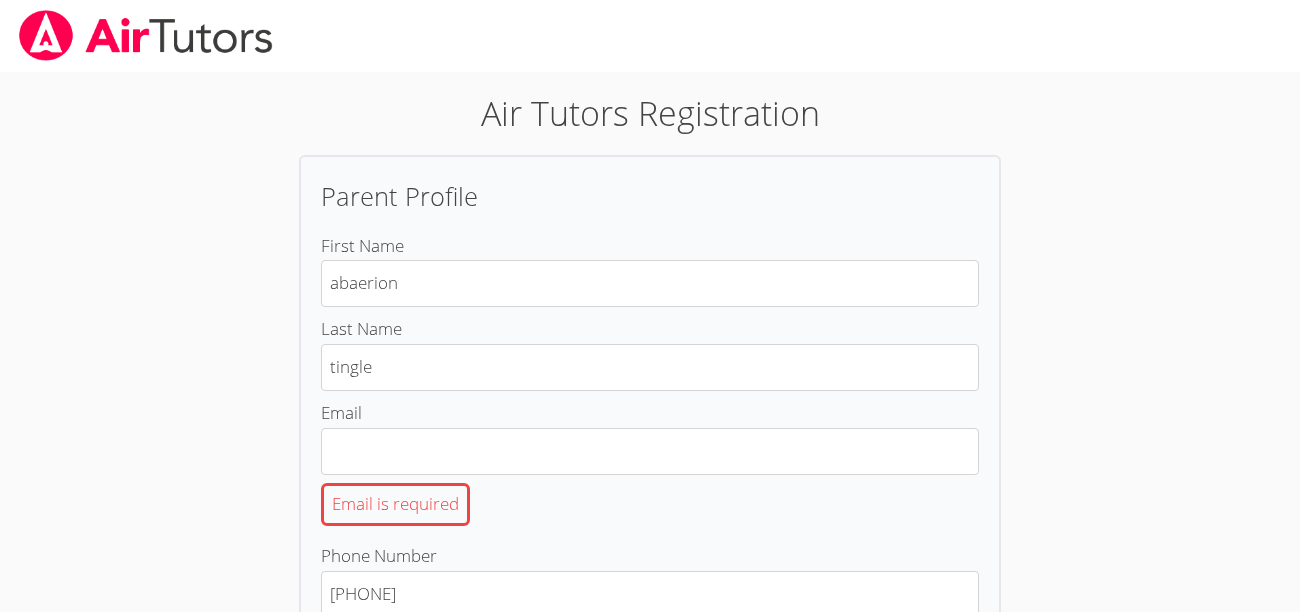 click on "Email is required" at bounding box center [395, 504] 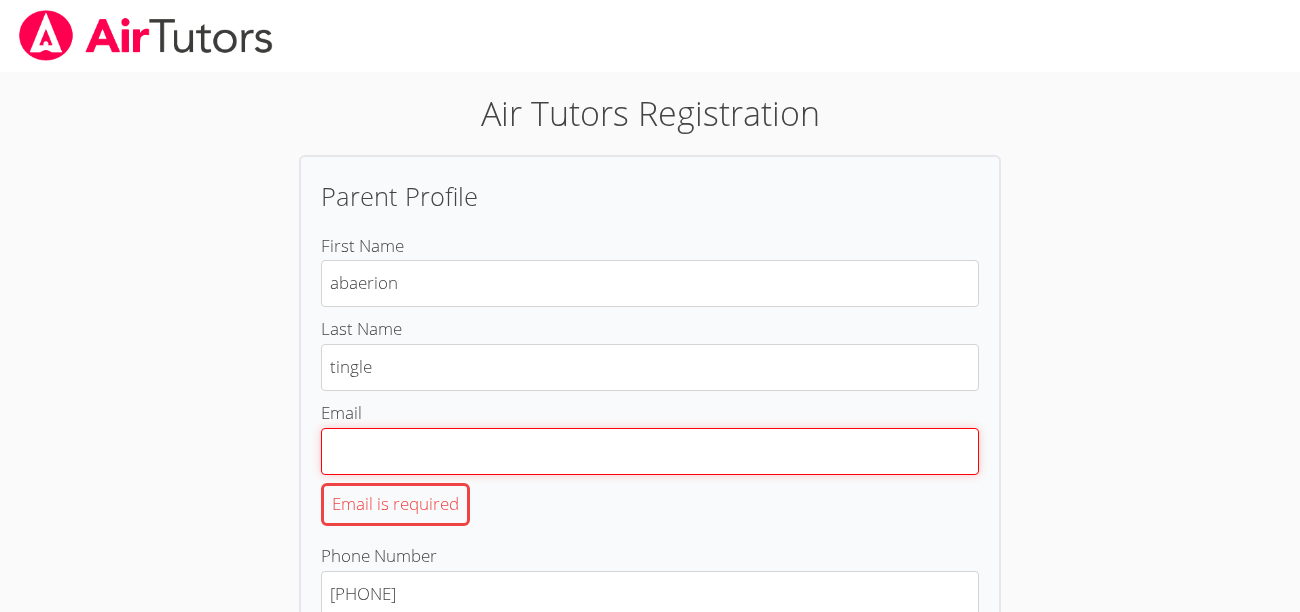 click on "Email Email is required" at bounding box center [650, 451] 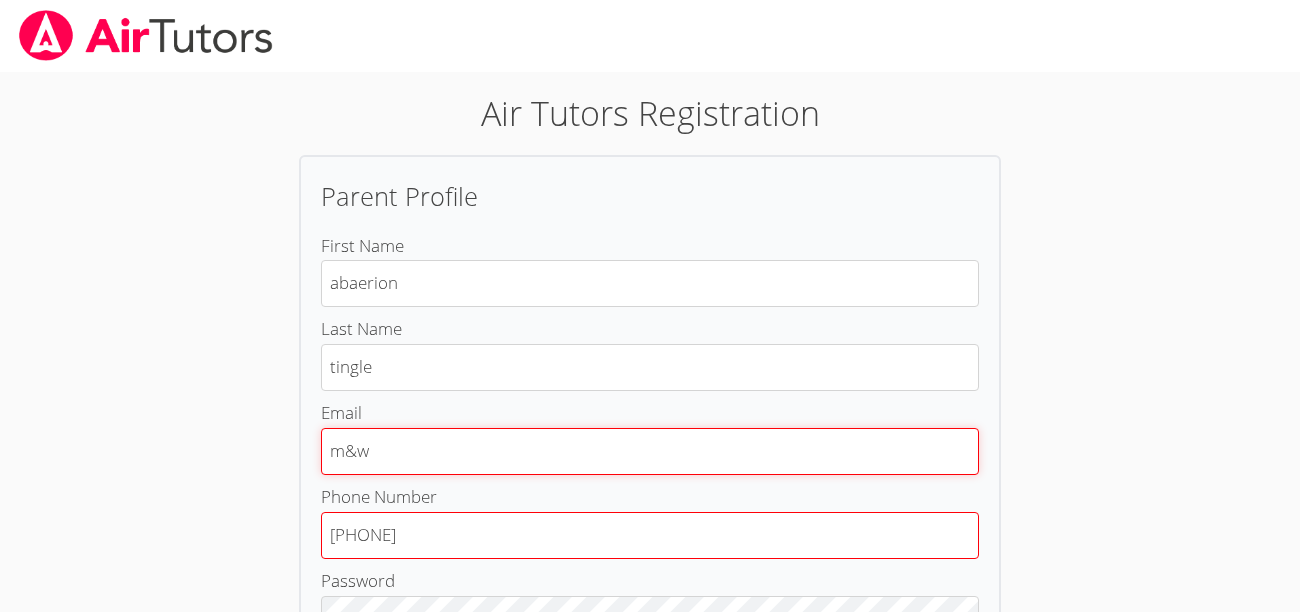 type on "m&w" 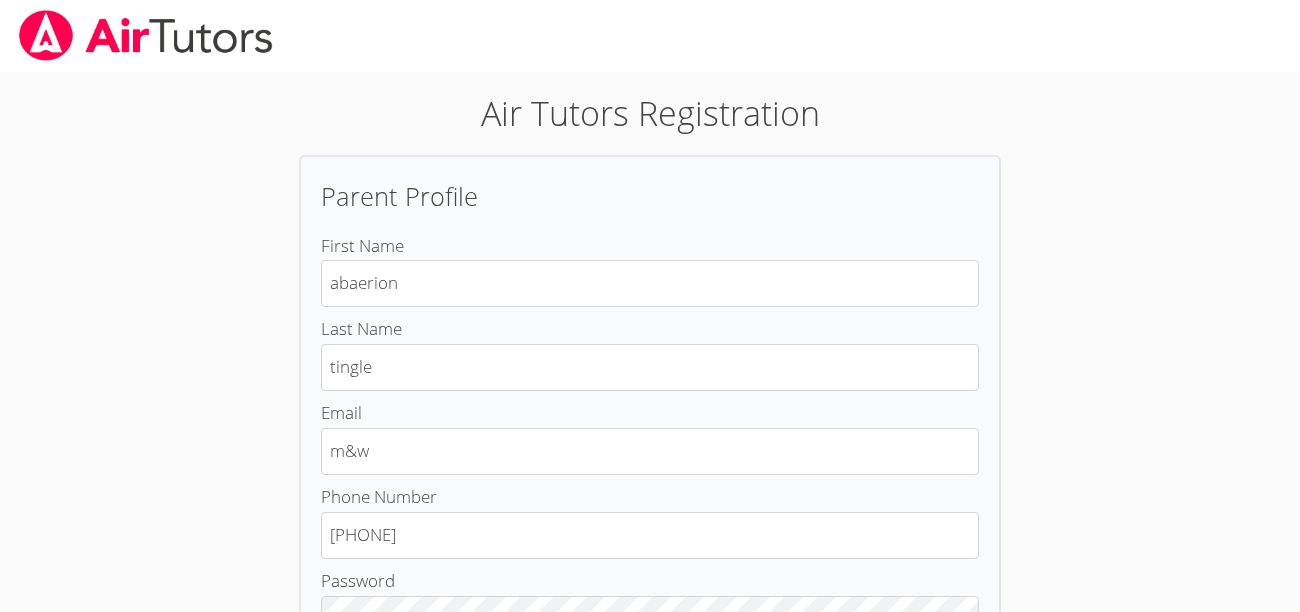 click on "Air Tutors Registration Parent Profile First Name [FIRST] Last Name [LAST] Email [EMAIL] Phone Number [PHONE] Password Password is required Password Confirmation Please confirm your password I am giving Air Tutors permission to contact my family regarding setting up tutoring services and agree to the  Air Tutors privacy policy You must accept the Air Tutors privacy policy Back Next: Add Student Already have an account? Click here to login" at bounding box center [650, 306] 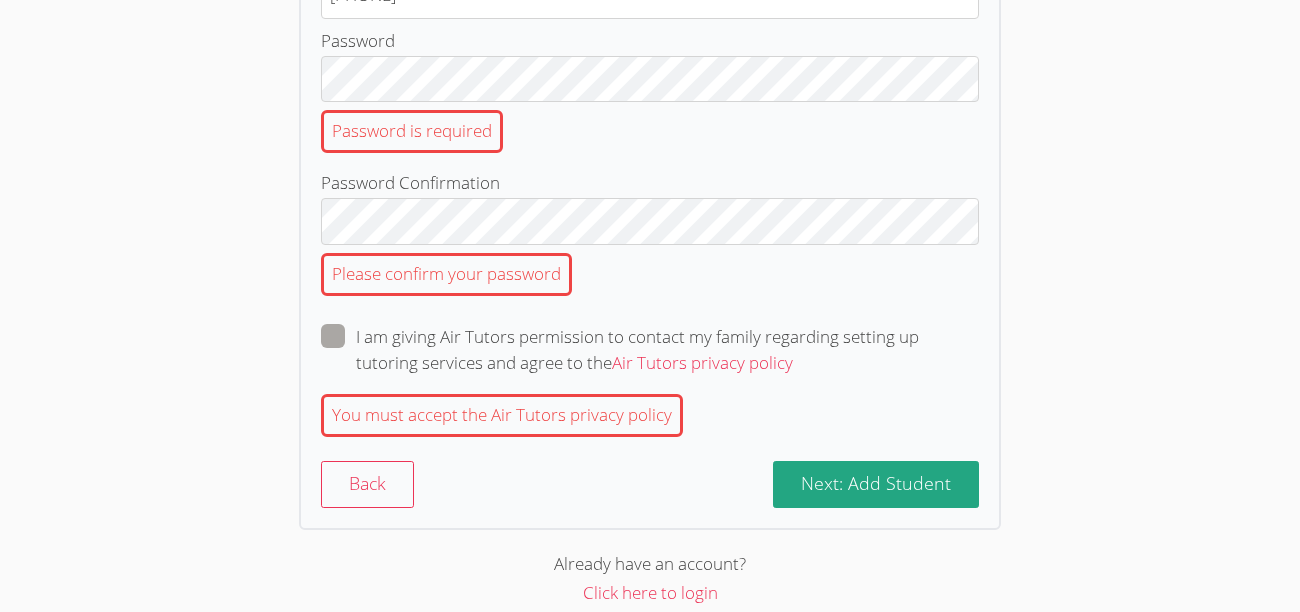 scroll, scrollTop: 562, scrollLeft: 0, axis: vertical 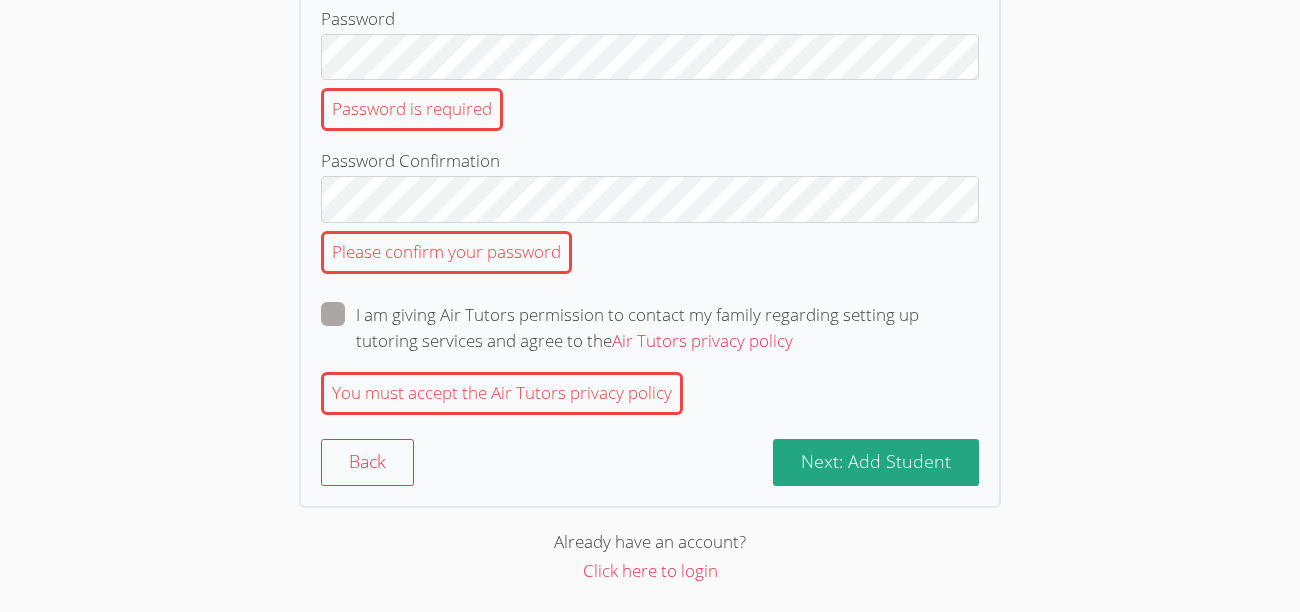 click on "Air Tutors Registration Parent Profile First Name [FIRST] Last Name [LAST] Email [EMAIL] Phone Number [PHONE] Password Password is required Password Confirmation Please confirm your password I am giving Air Tutors permission to contact my family regarding setting up tutoring services and agree to the  Air Tutors privacy policy You must accept the Air Tutors privacy policy Back Next: Add Student Already have an account? Click here to login" at bounding box center (650, 55) 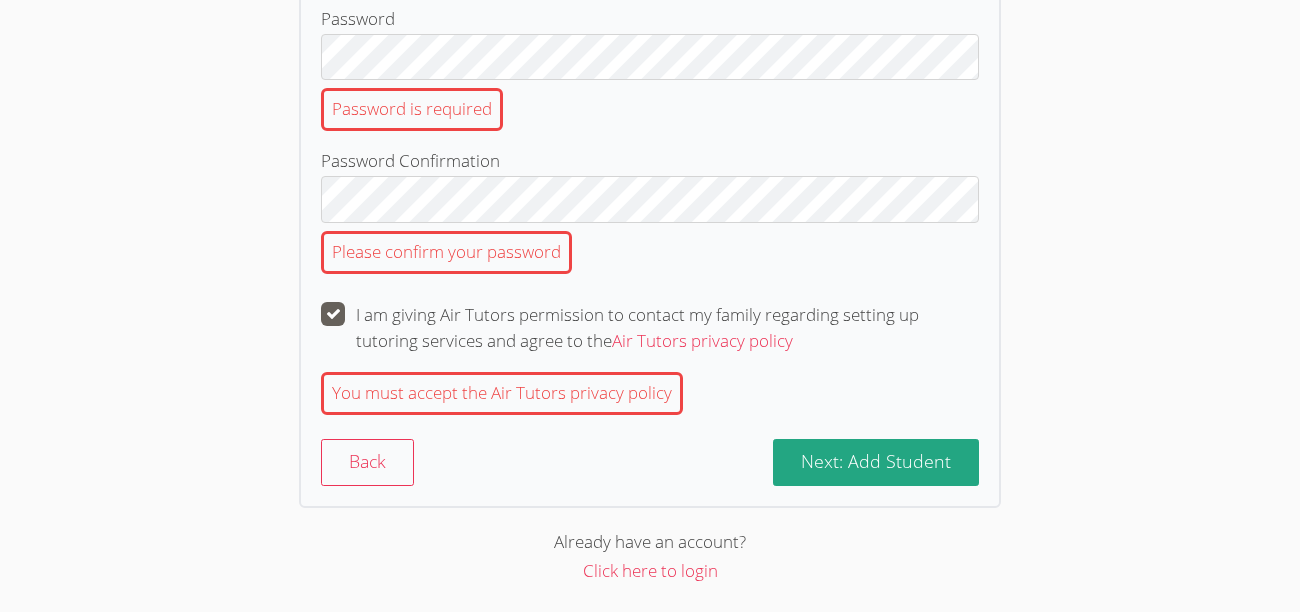 checkbox on "true" 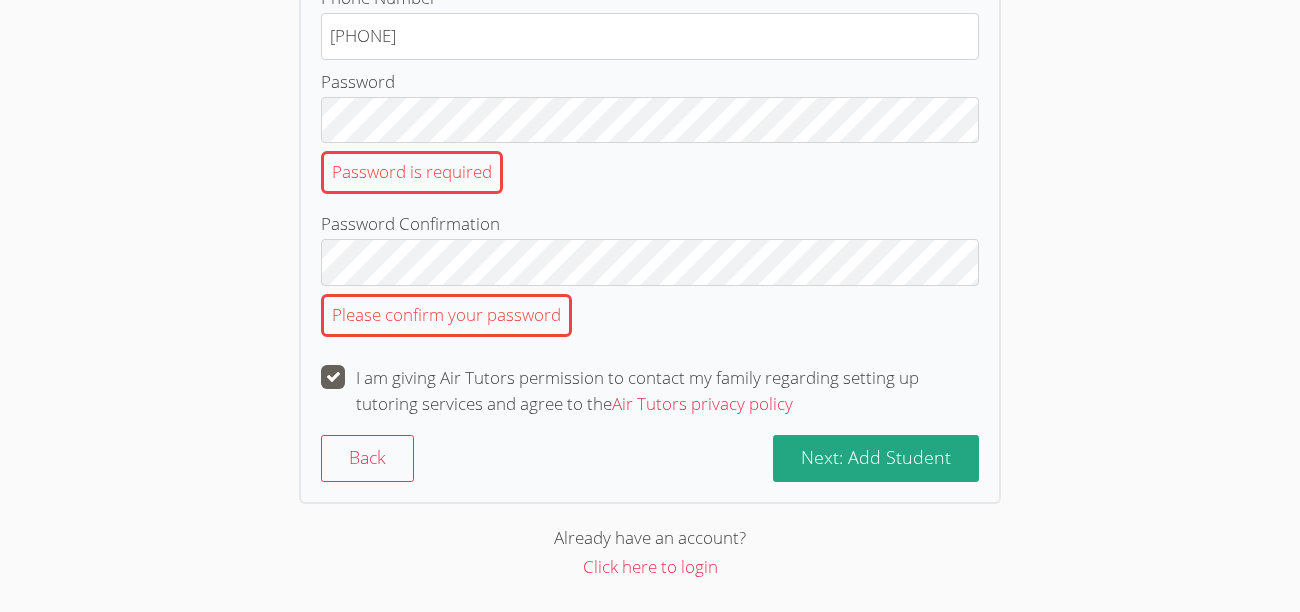 scroll, scrollTop: 496, scrollLeft: 0, axis: vertical 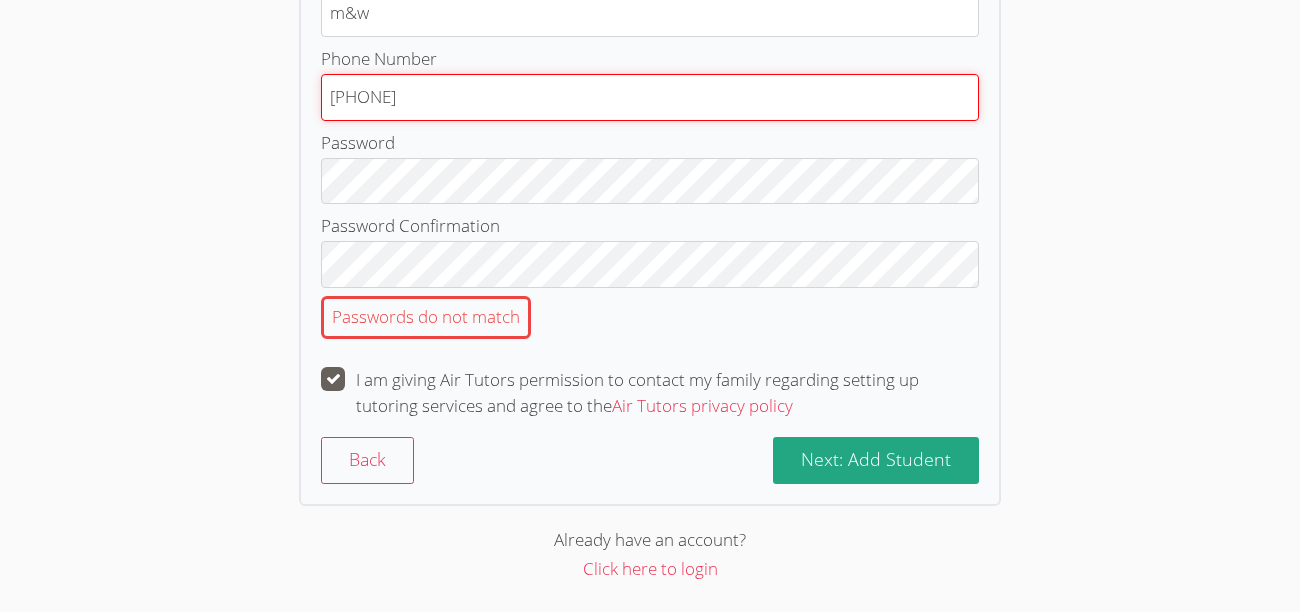 click on "[PHONE]" at bounding box center [650, 97] 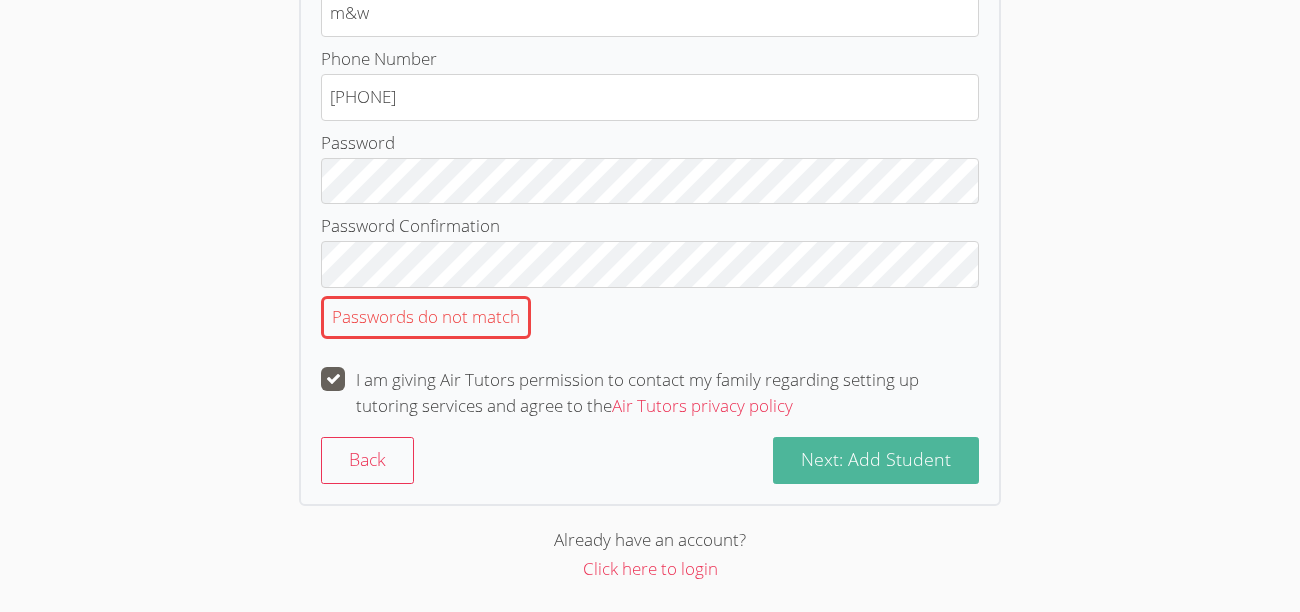 click on "Next: Add Student" at bounding box center [876, 459] 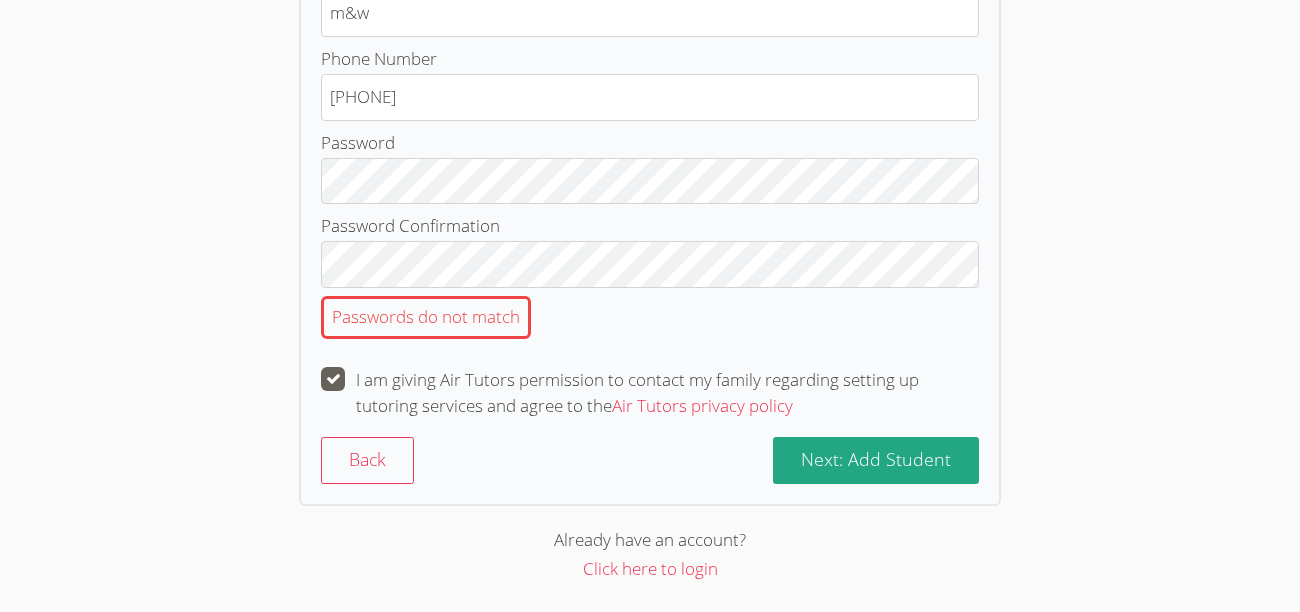 click on "I am giving Air Tutors permission to contact my family regarding setting up tutoring services and agree to the  Air Tutors privacy policy" at bounding box center (650, 393) 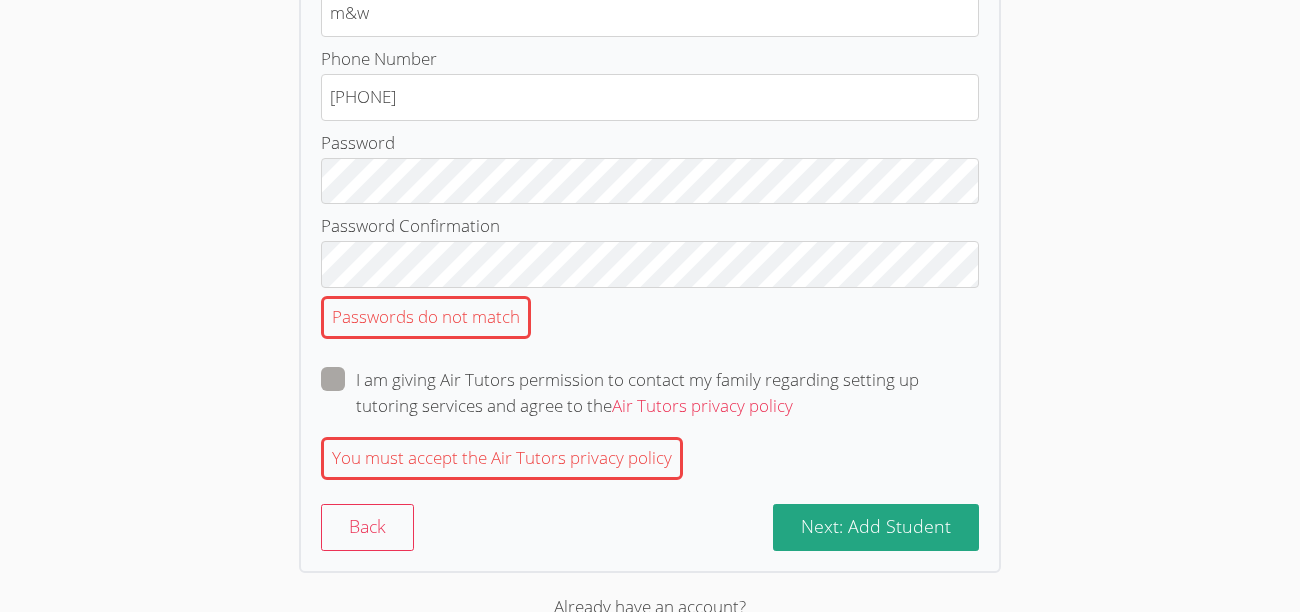 click on "First Name [FIRST] Last Name [LAST] Email [EMAIL] Phone Number [PHONE] Password Password Confirmation Passwords do not match I am giving Air Tutors permission to contact my family regarding setting up tutoring services and agree to the  Air Tutors privacy policy You must accept the Air Tutors privacy policy Back Next: Add Student" at bounding box center [650, 172] 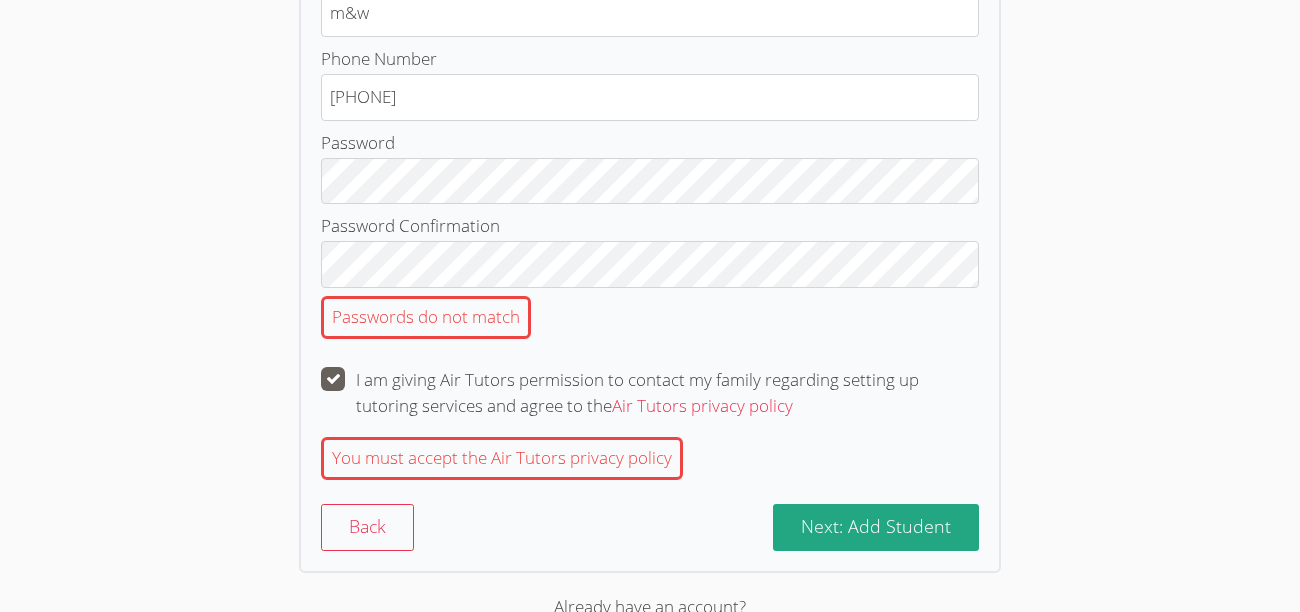 checkbox on "true" 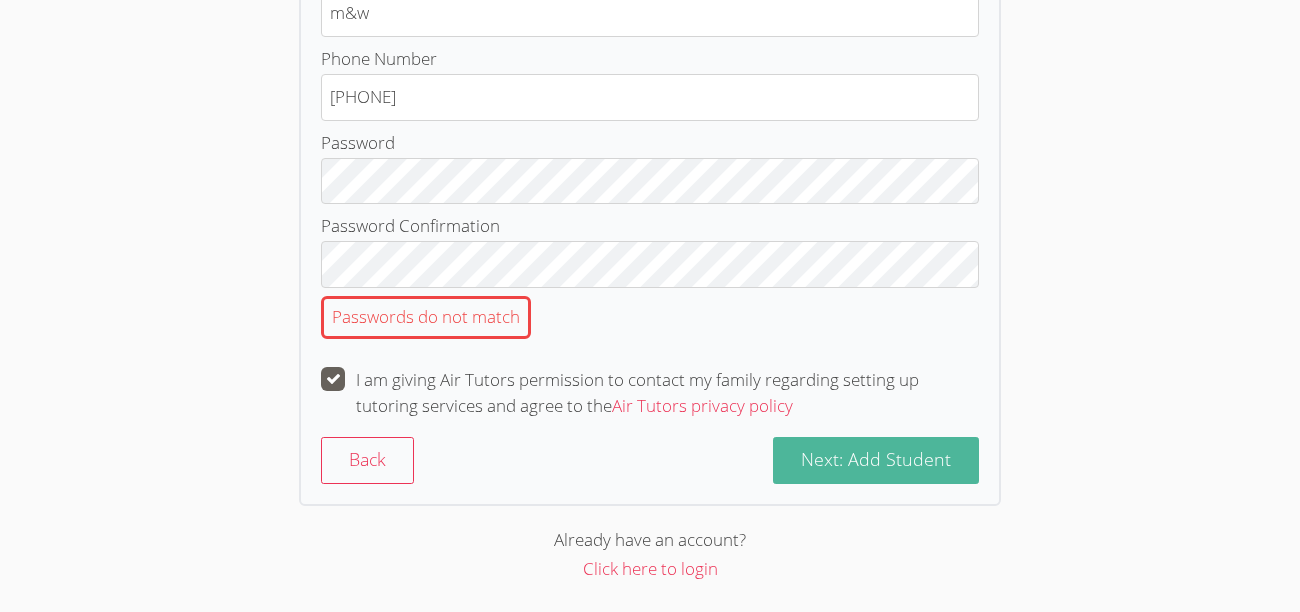 click on "Next: Add Student" at bounding box center [876, 459] 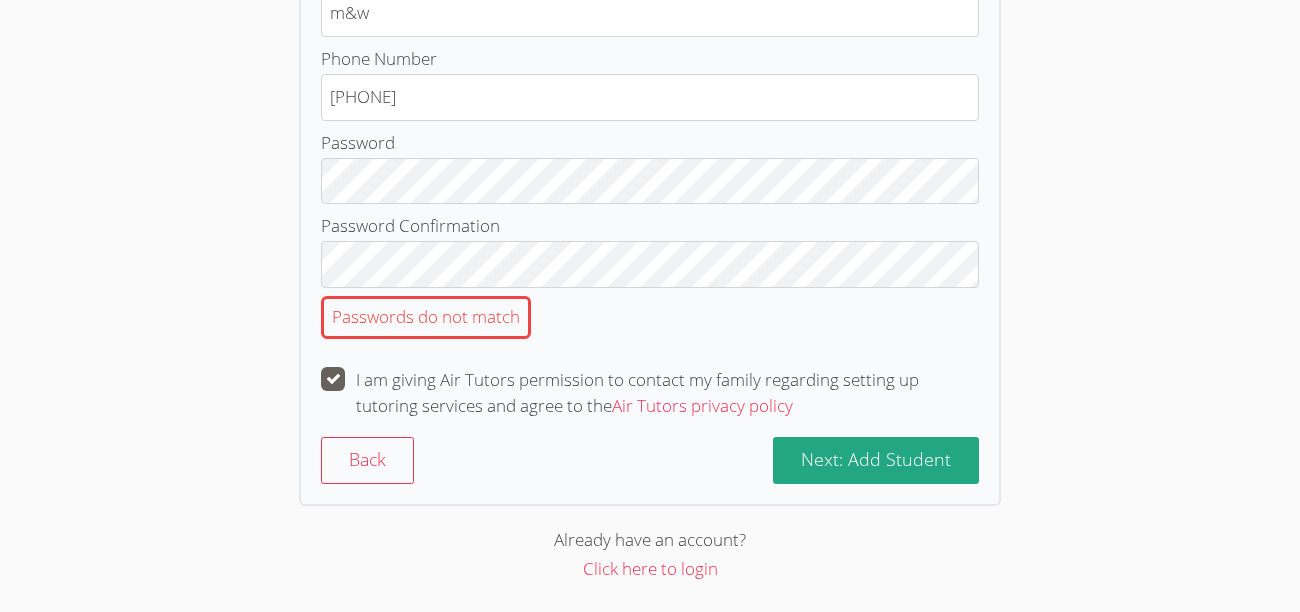 click on "Passwords do not match" at bounding box center [426, 317] 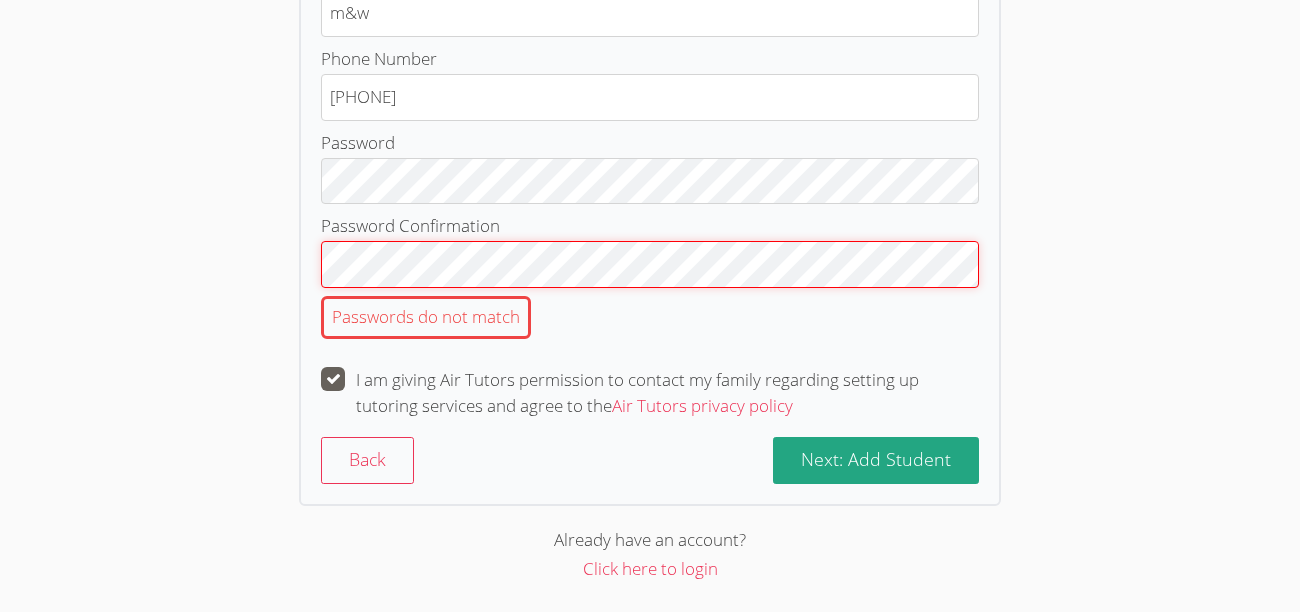 click on "Next: Add Student" at bounding box center [876, 460] 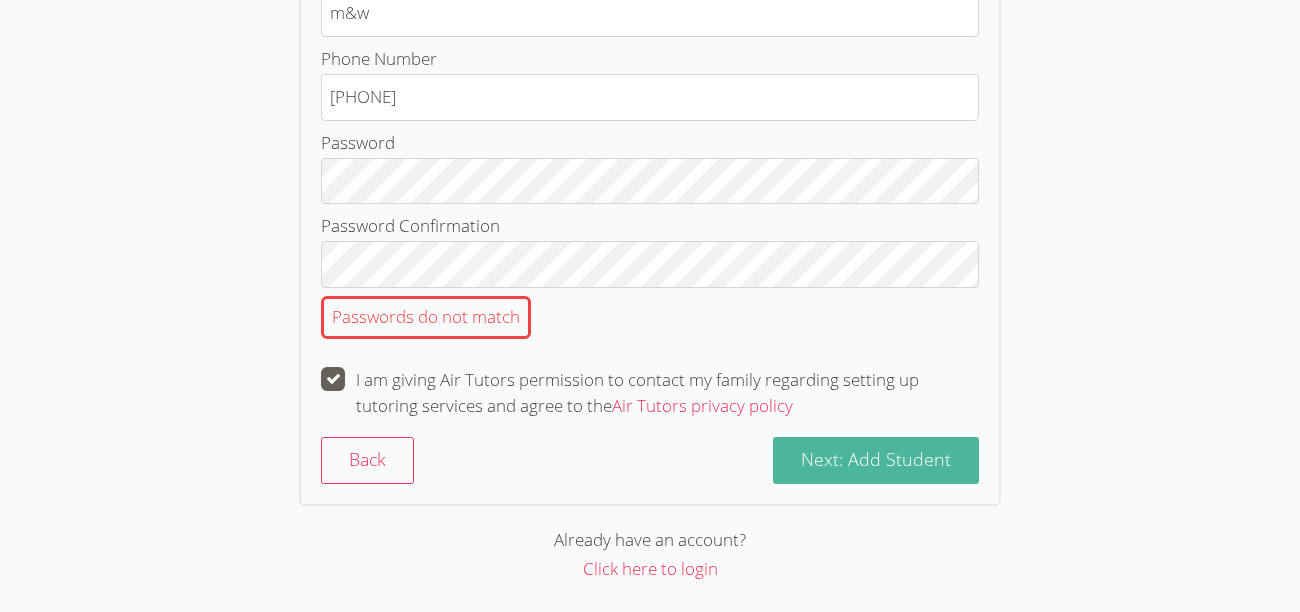 click on "Next: Add Student" at bounding box center [876, 459] 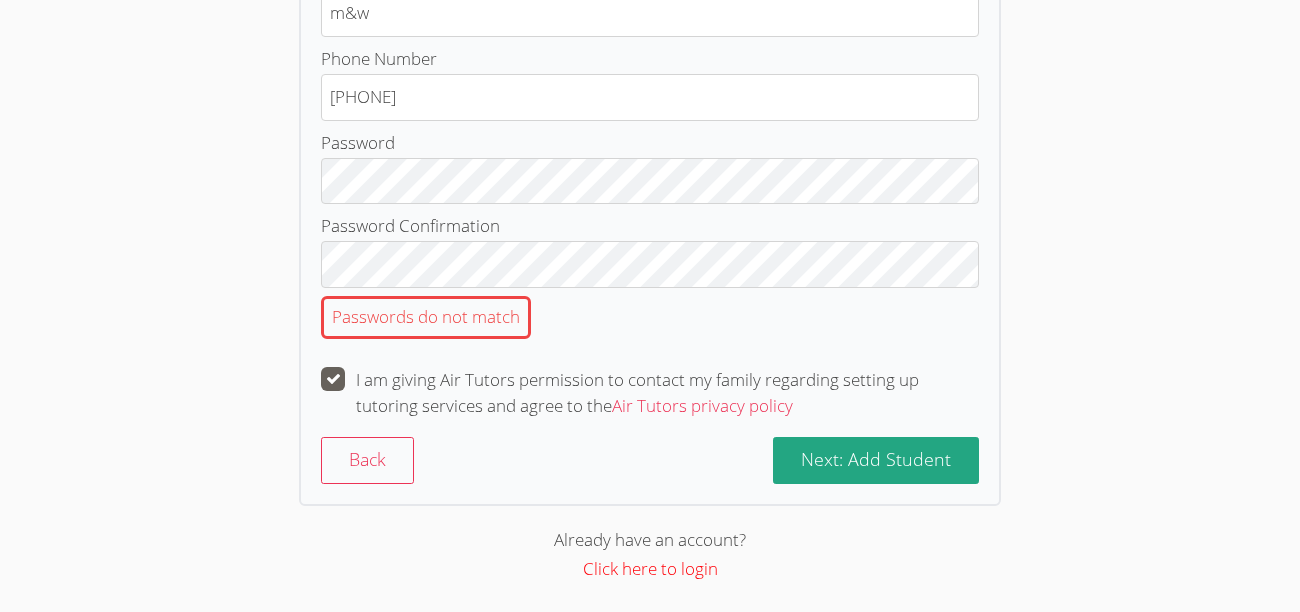 click on "Click here to login" at bounding box center (650, 568) 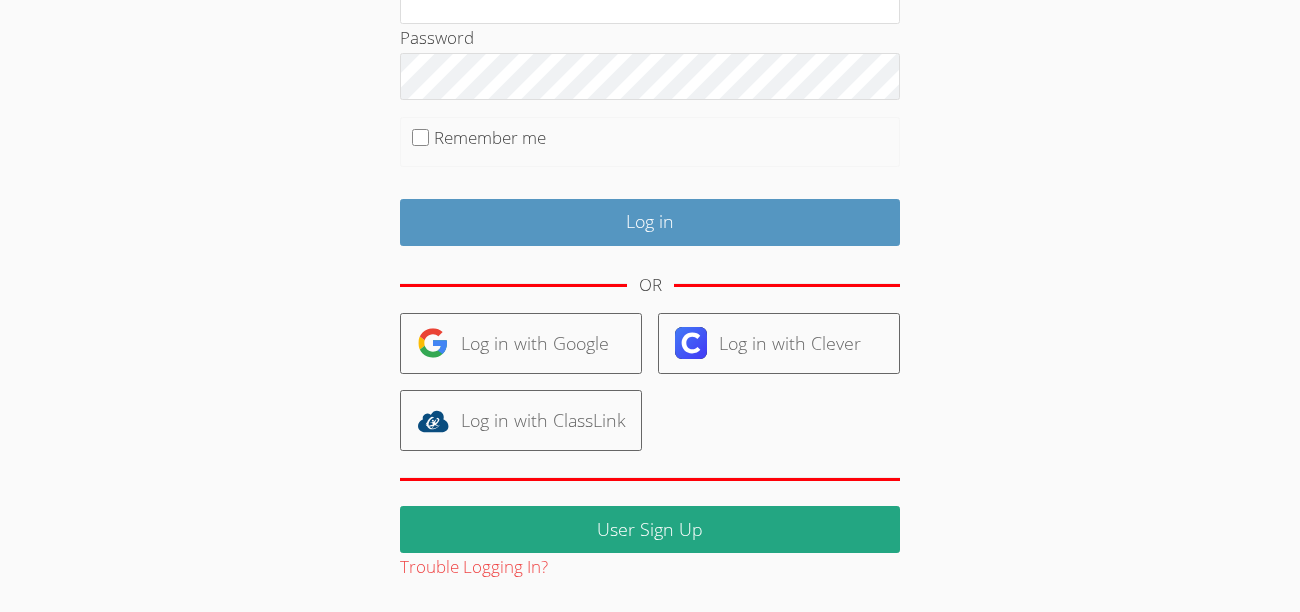 scroll, scrollTop: 0, scrollLeft: 0, axis: both 